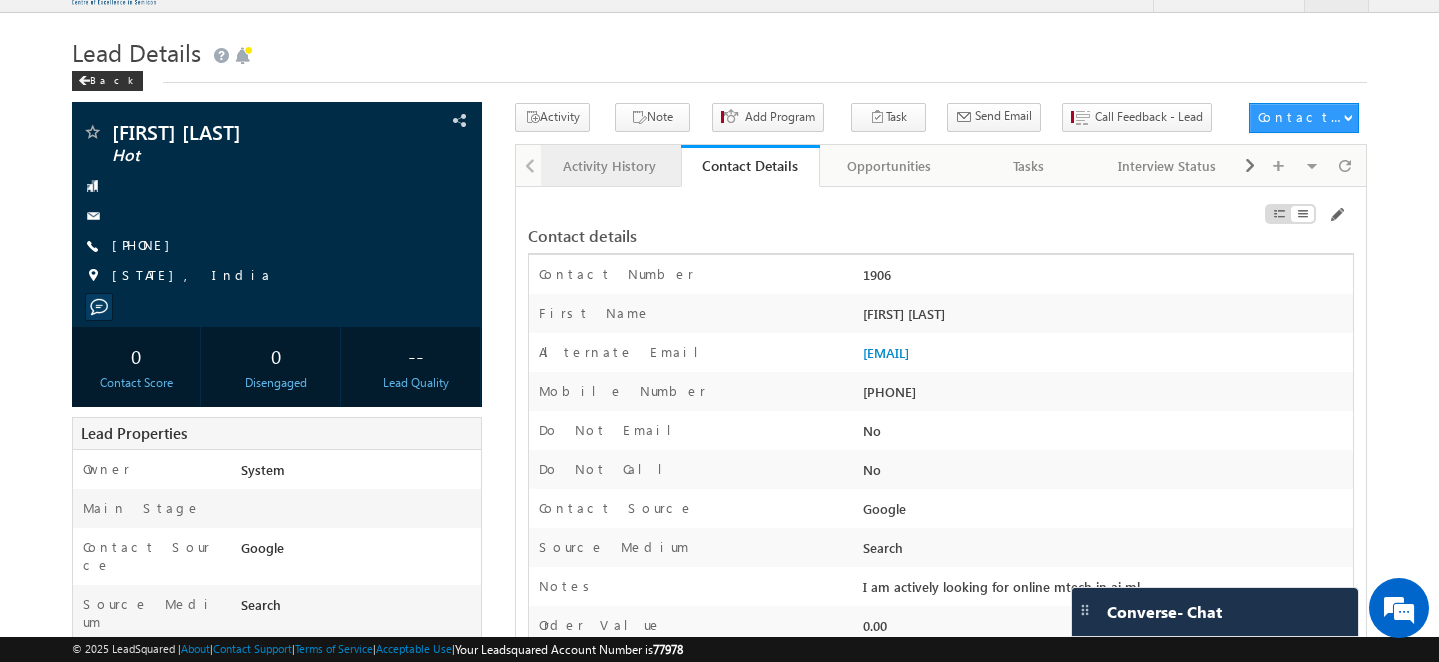 scroll, scrollTop: 0, scrollLeft: 0, axis: both 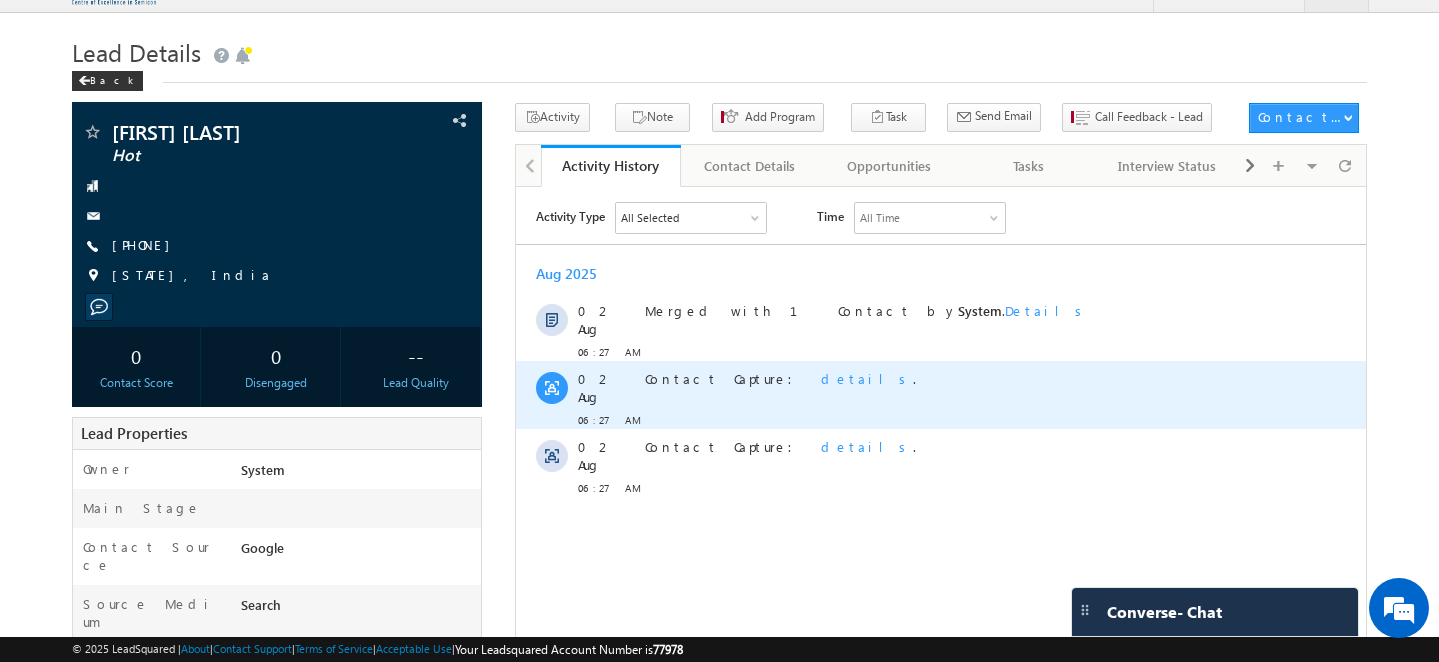 click on "Contact Capture:
details ." at bounding box center (955, 378) 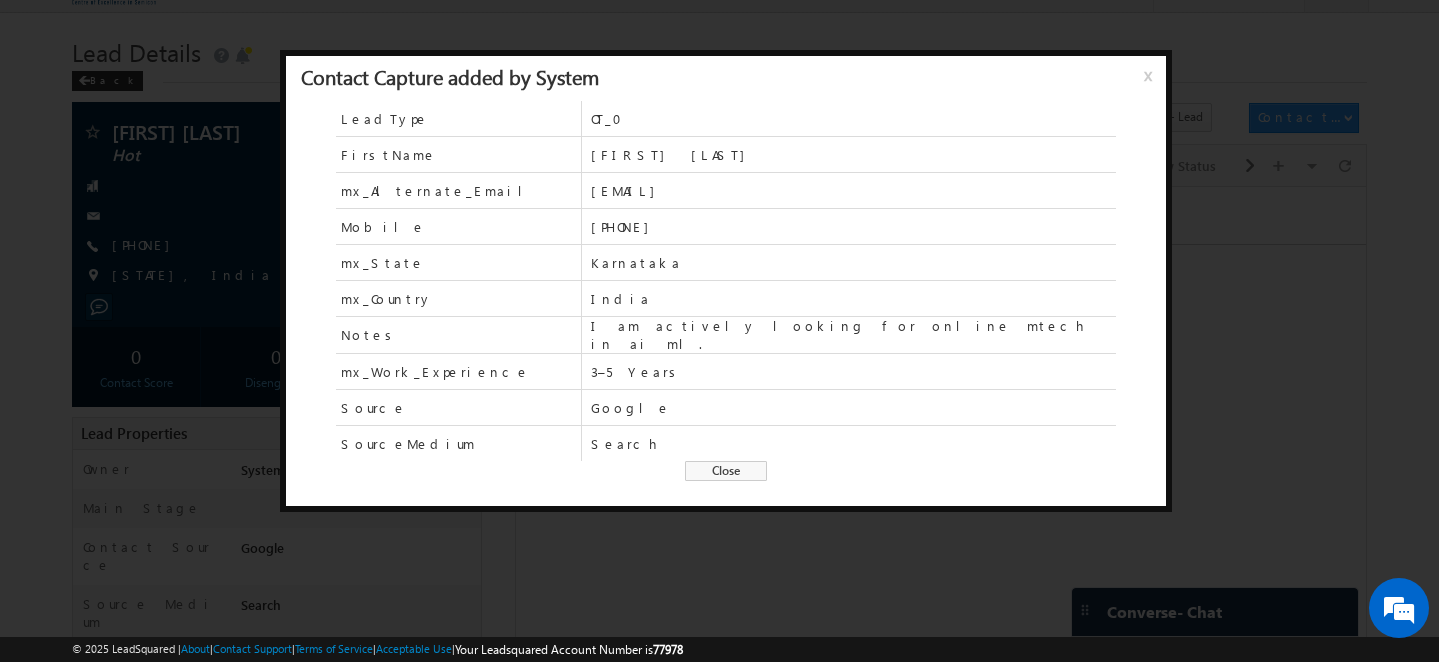 click on "Close" at bounding box center [726, 471] 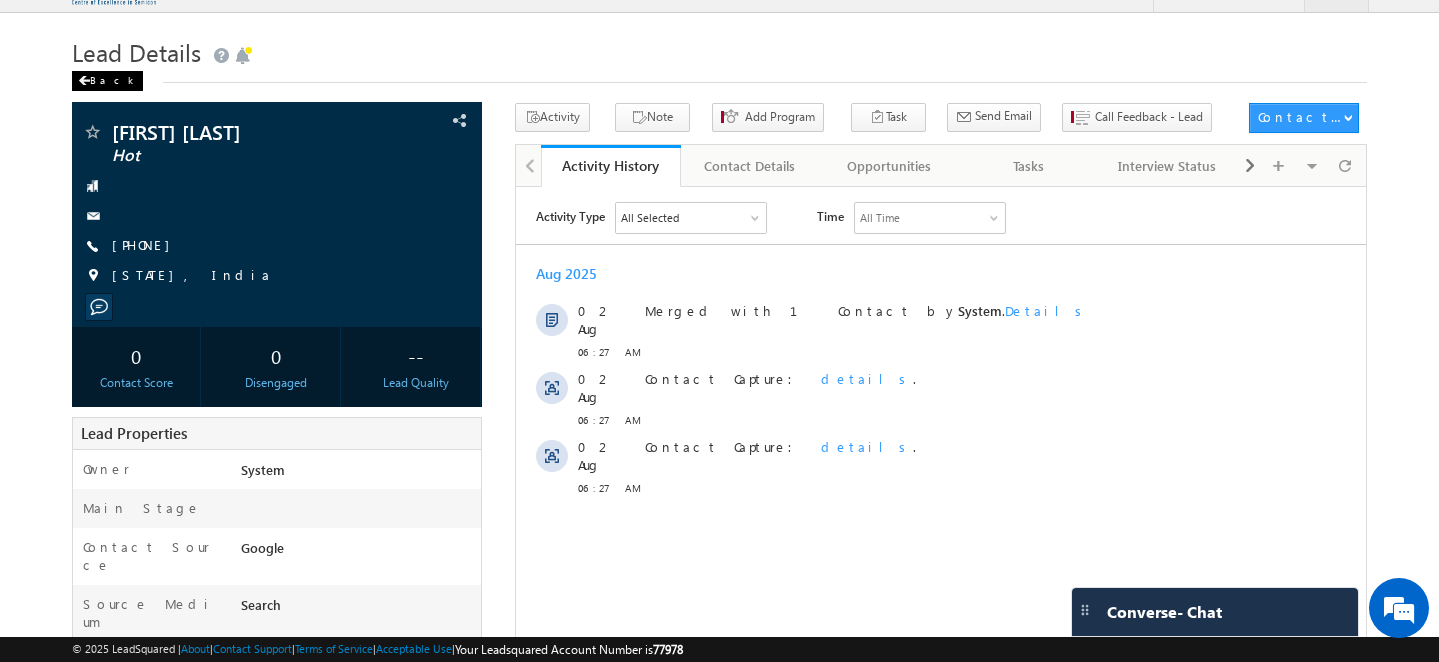 click on "Back" at bounding box center [107, 81] 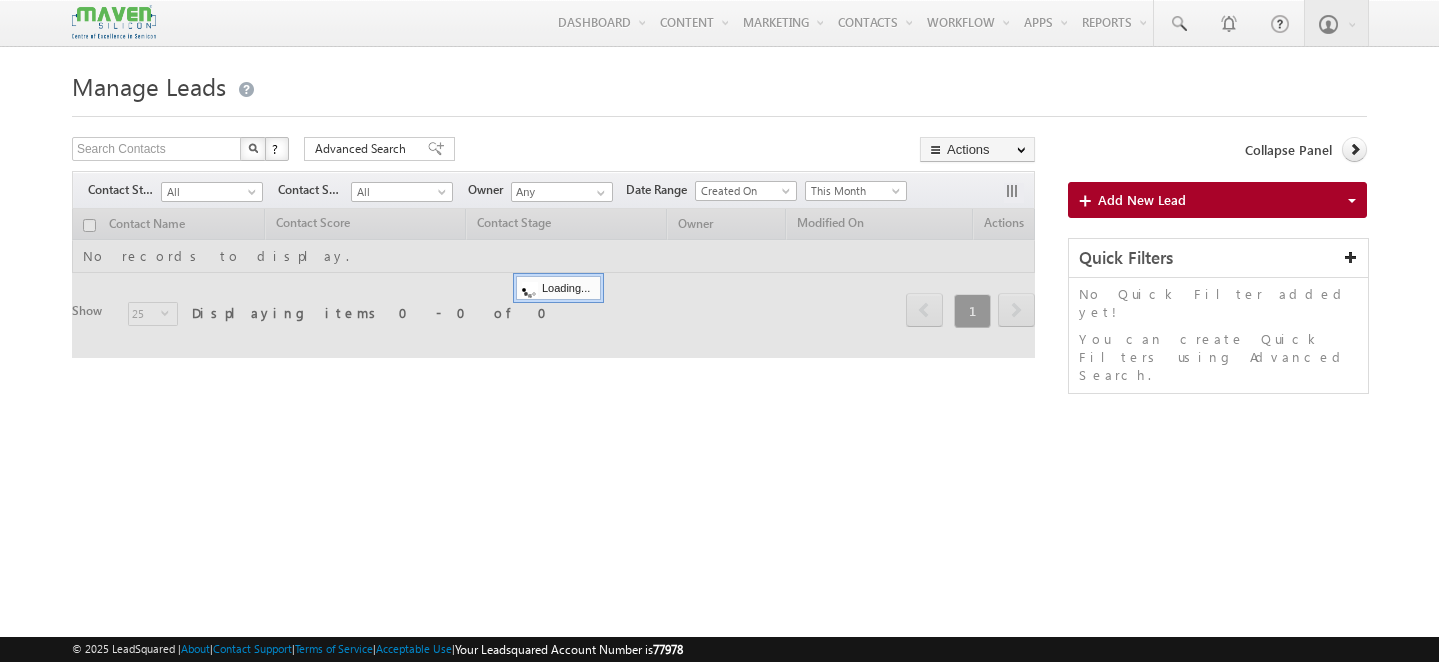 scroll, scrollTop: 0, scrollLeft: 0, axis: both 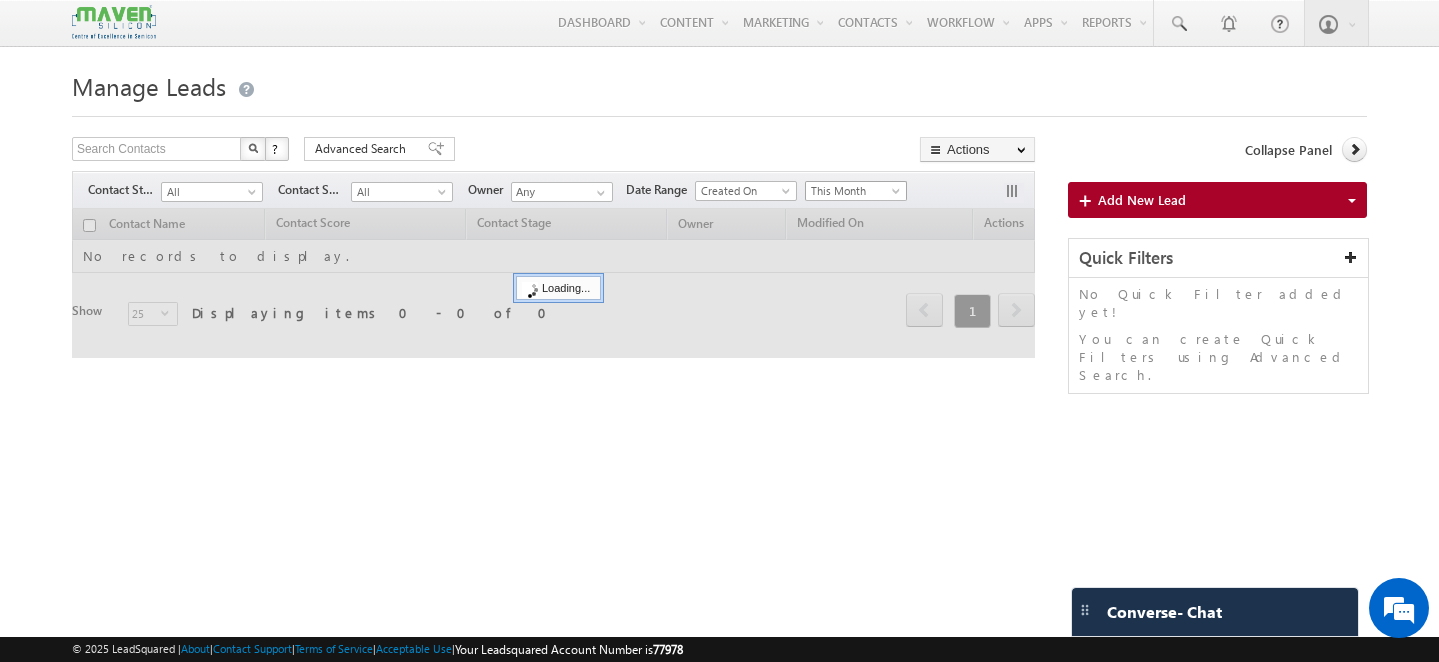 click on "This Month" at bounding box center [853, 191] 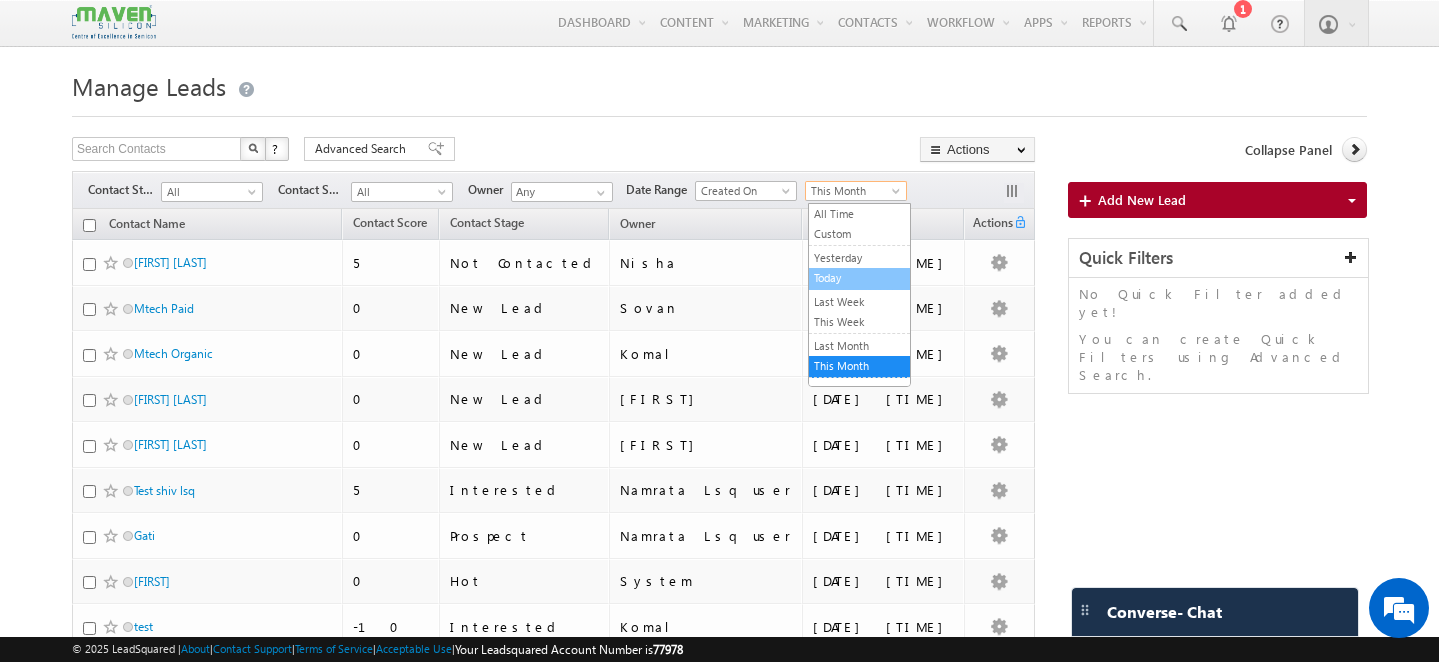 click on "Today" at bounding box center [859, 278] 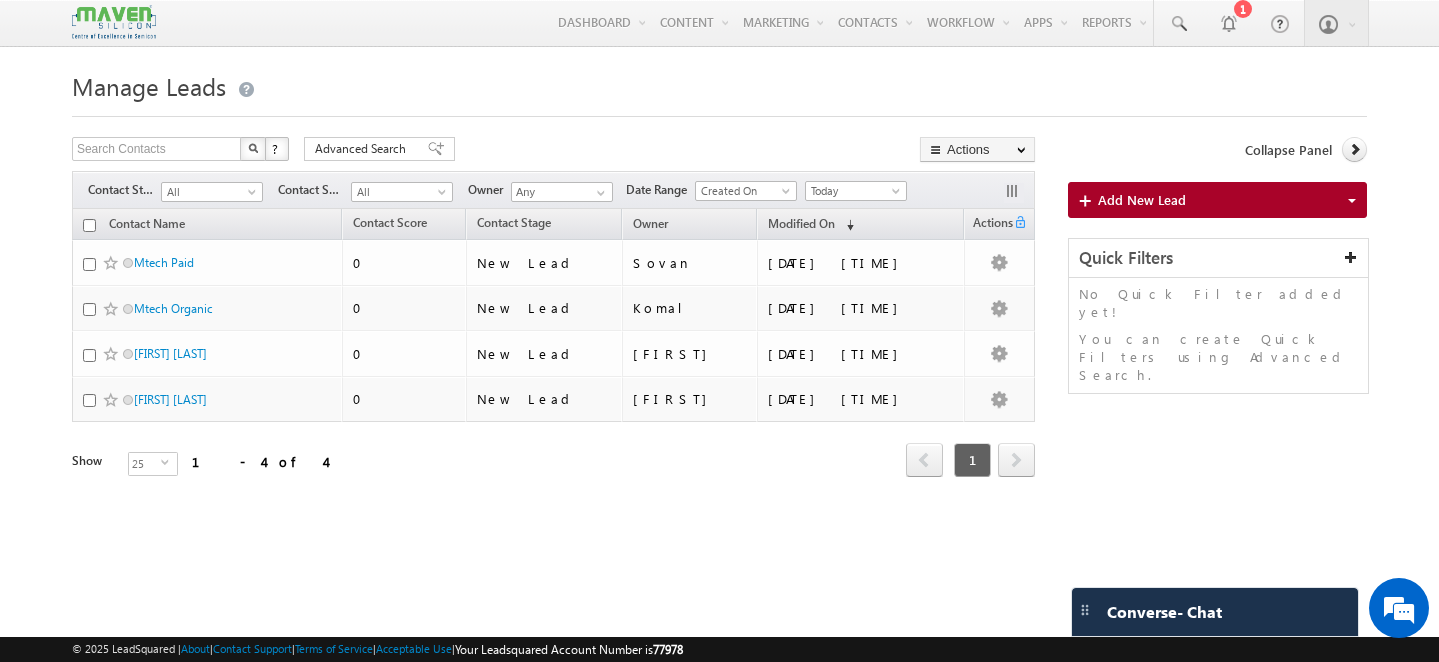 scroll, scrollTop: 0, scrollLeft: 0, axis: both 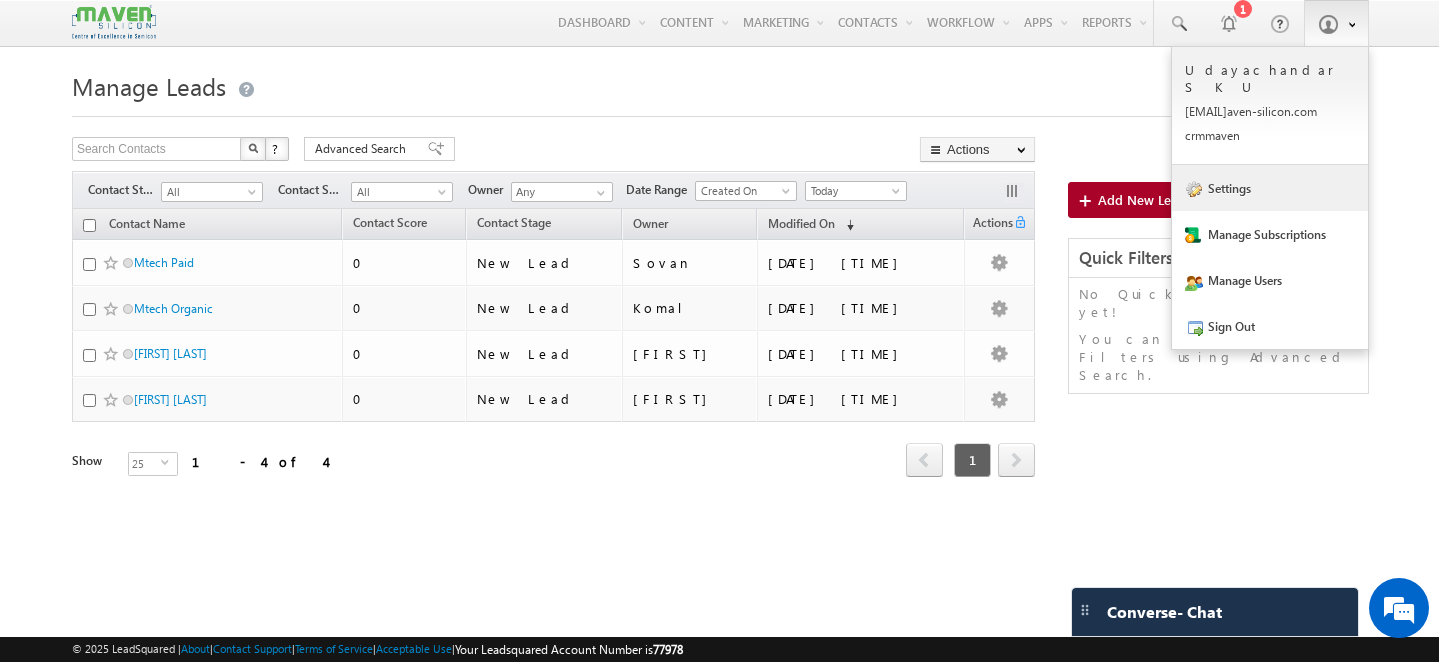click on "Settings" at bounding box center [1270, 188] 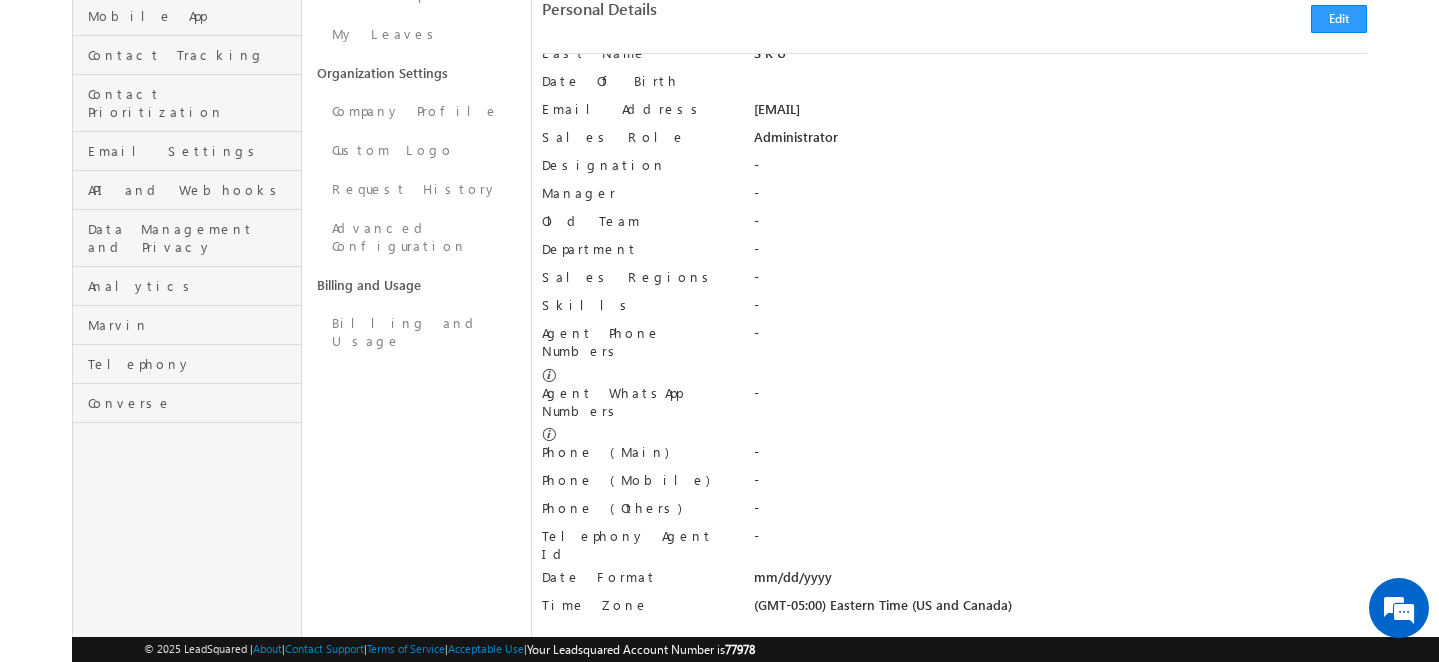 scroll, scrollTop: 350, scrollLeft: 0, axis: vertical 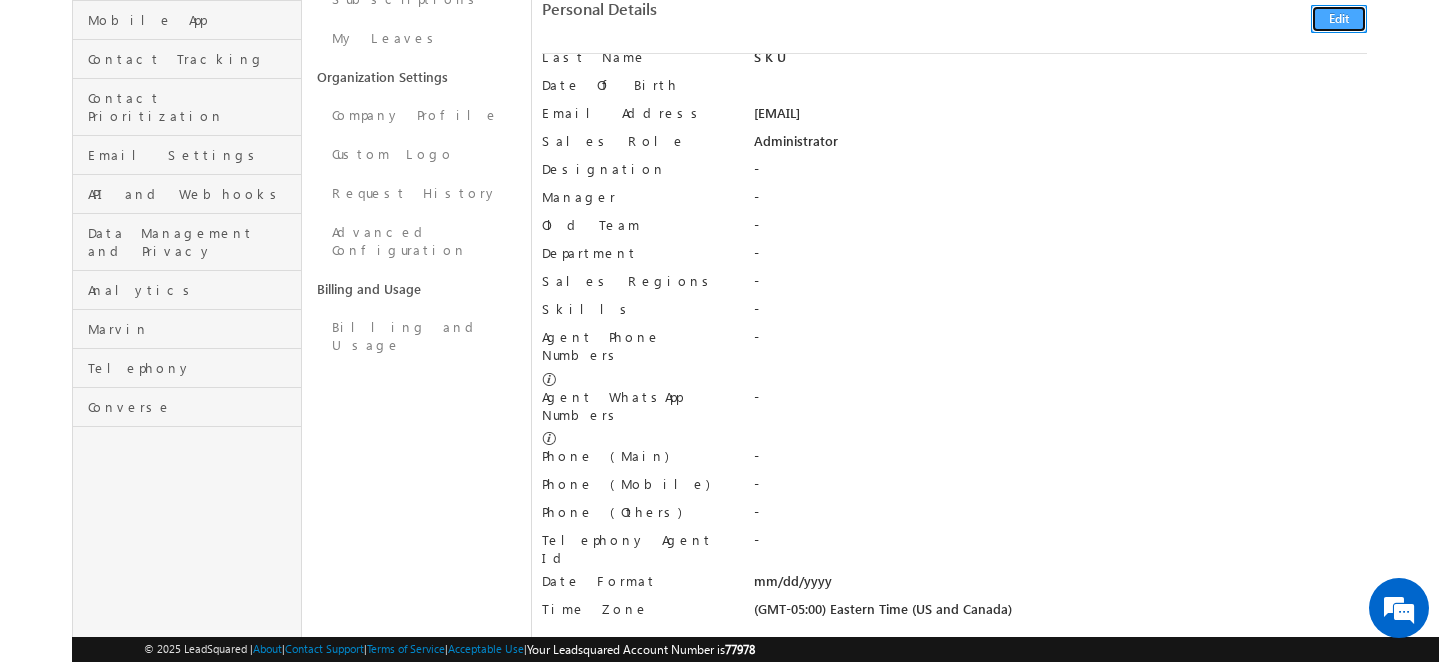 click on "Edit" at bounding box center [1339, 19] 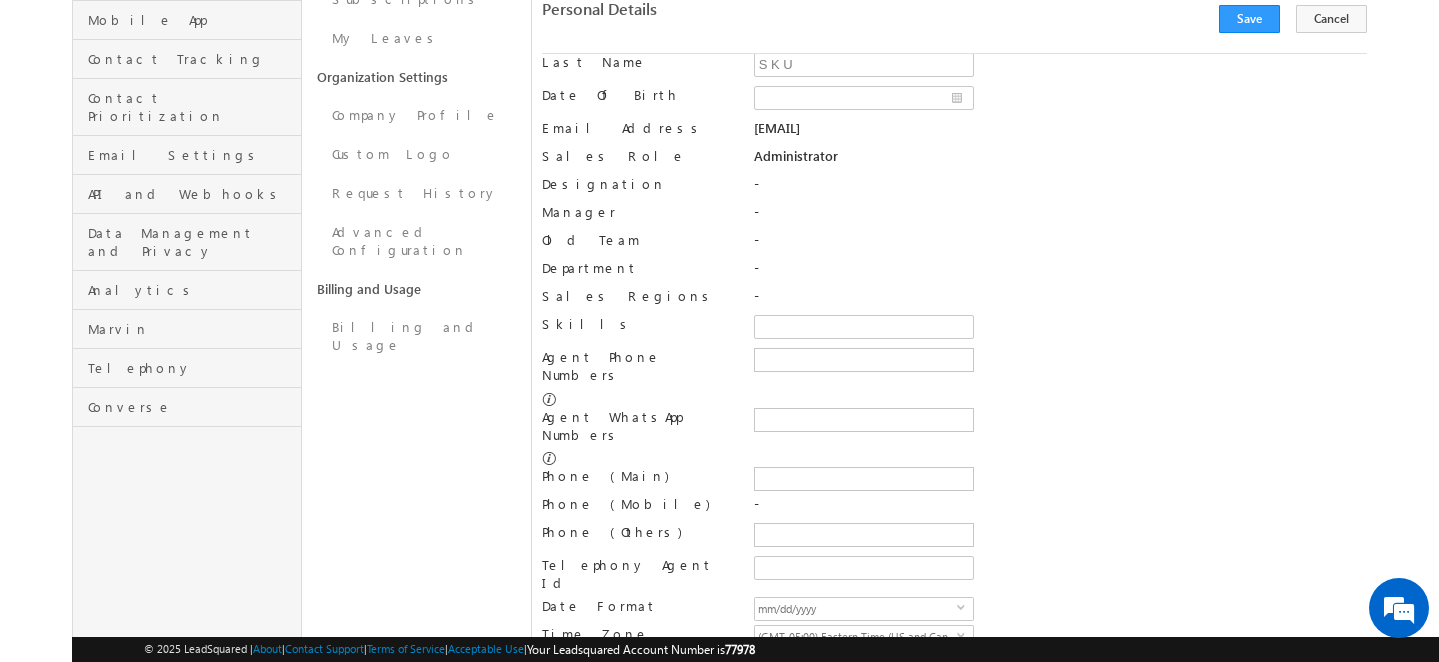 scroll, scrollTop: 0, scrollLeft: 0, axis: both 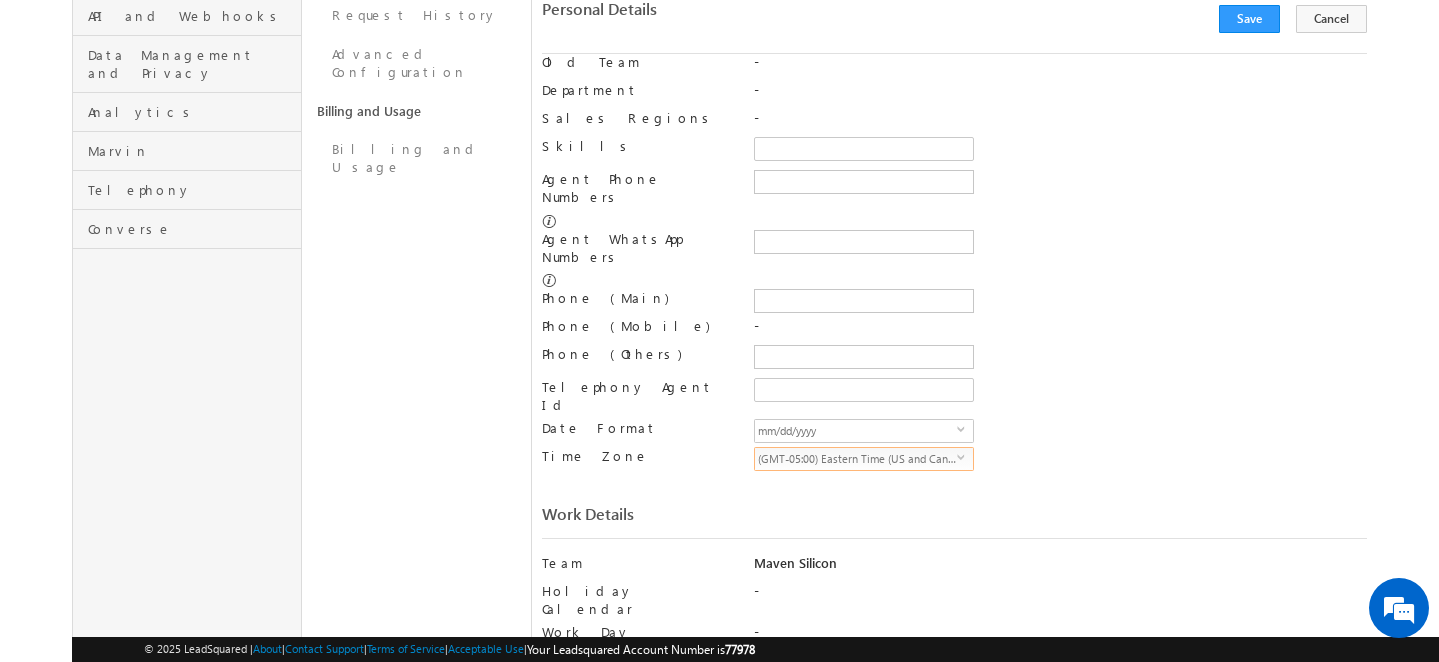 click on "(GMT-05:00) Eastern Time (US and Canada)" at bounding box center (856, 459) 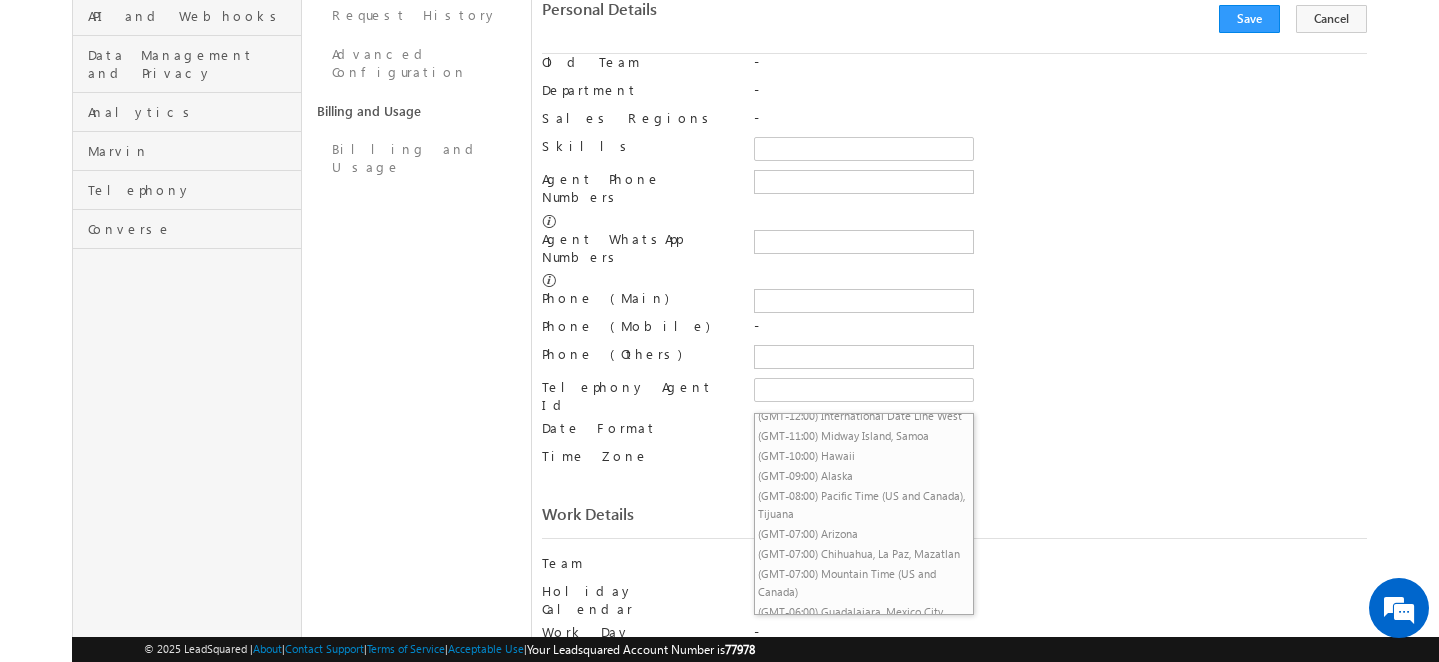 scroll, scrollTop: 0, scrollLeft: 0, axis: both 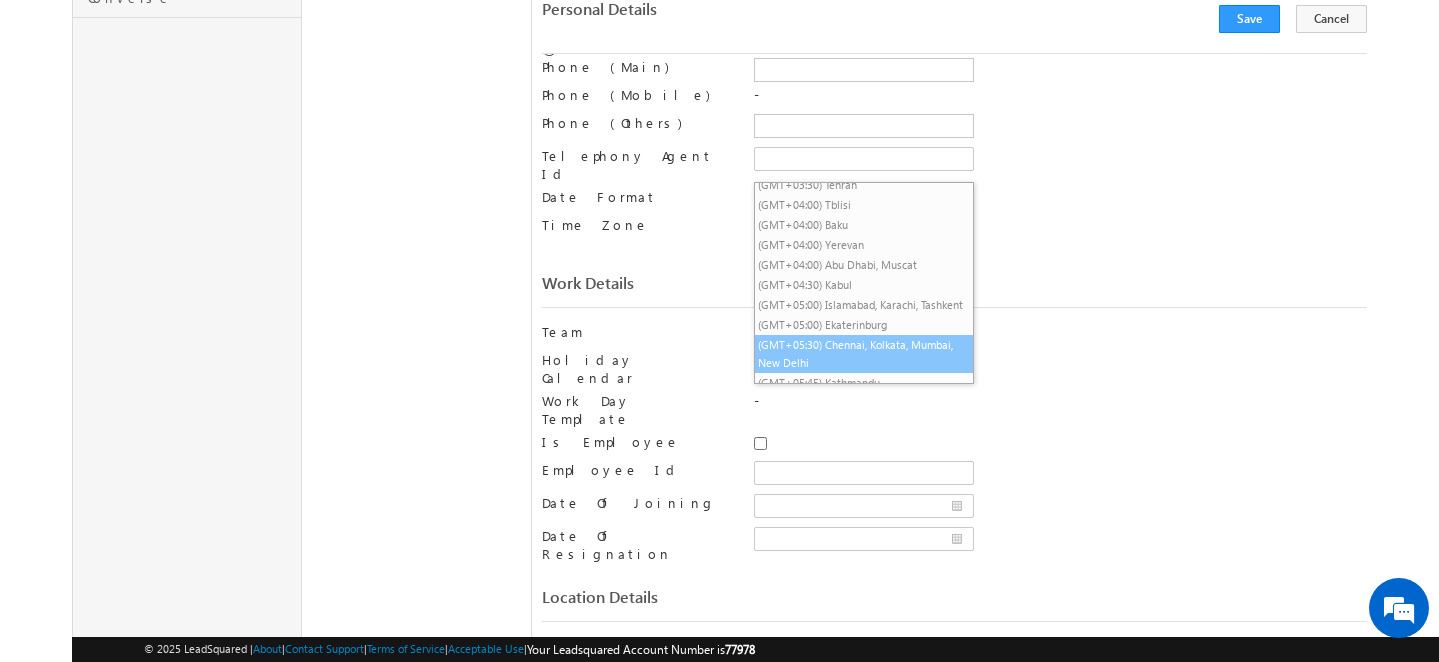 click on "(GMT+05:30) Chennai, Kolkata, Mumbai, New Delhi" at bounding box center [864, 354] 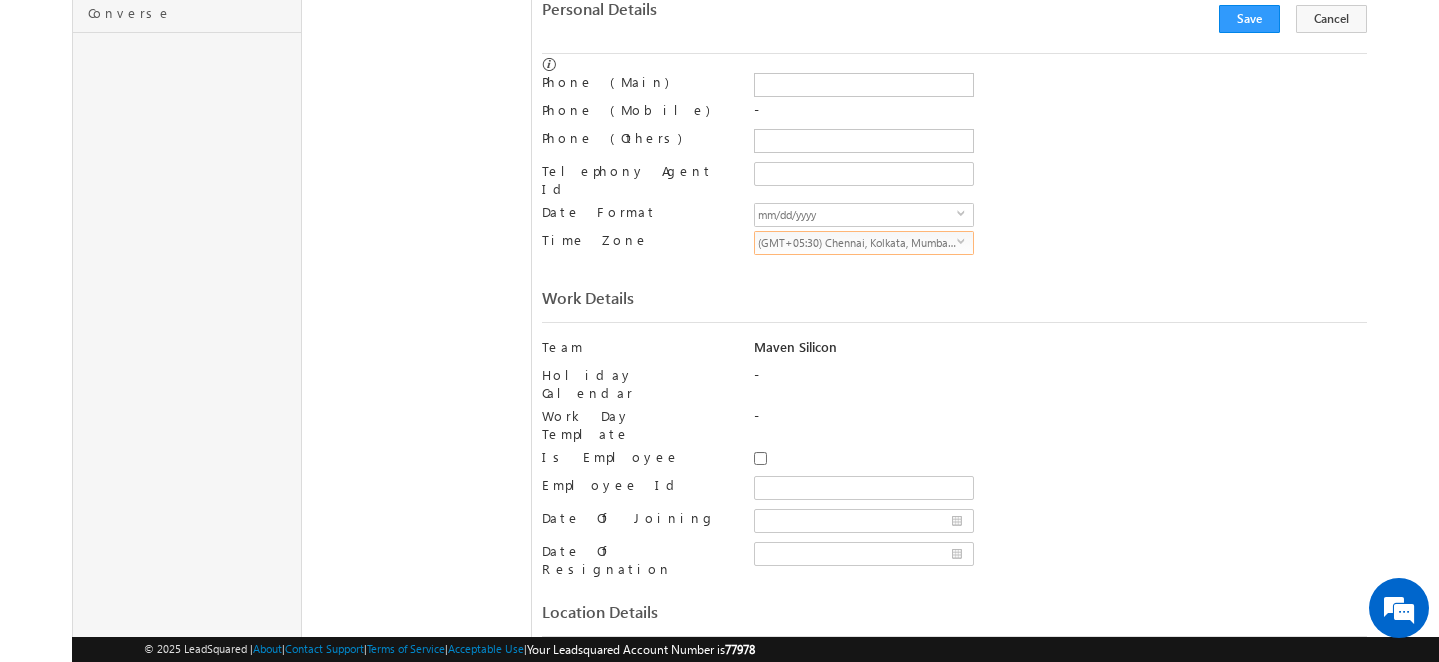 scroll, scrollTop: 743, scrollLeft: 0, axis: vertical 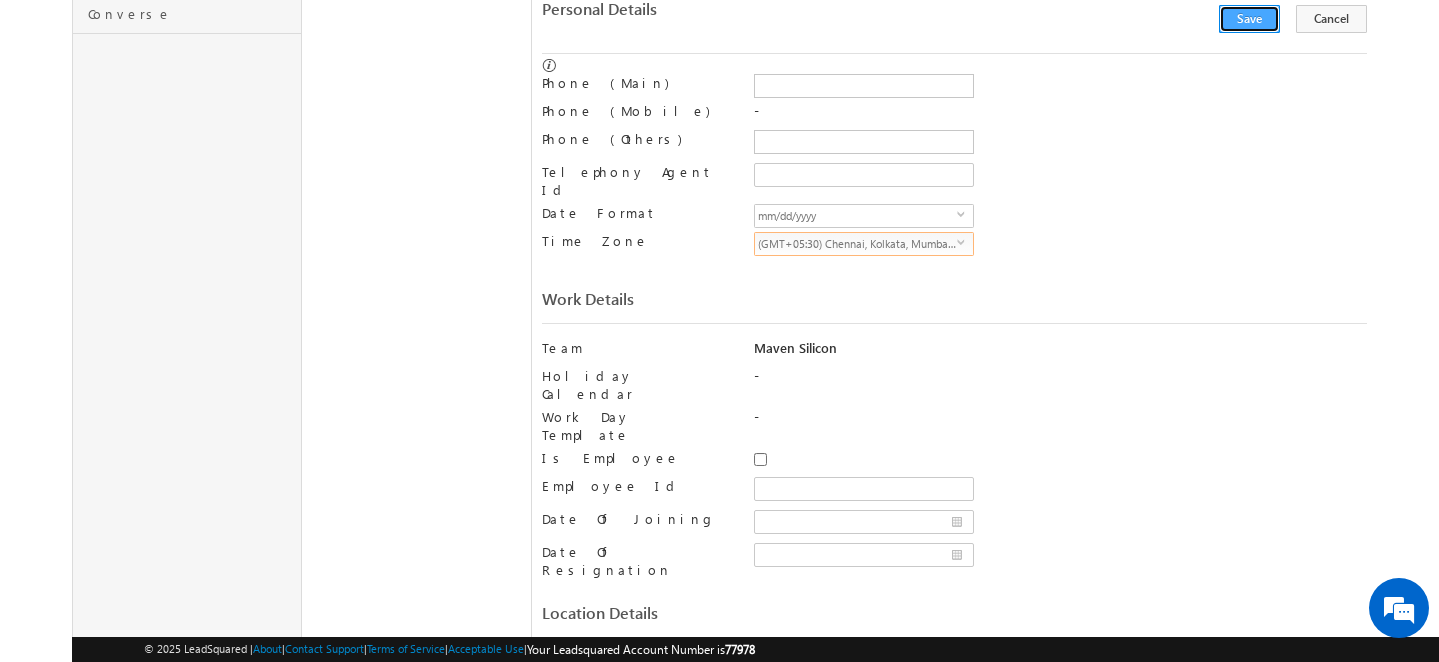 click on "Save" at bounding box center (1249, 19) 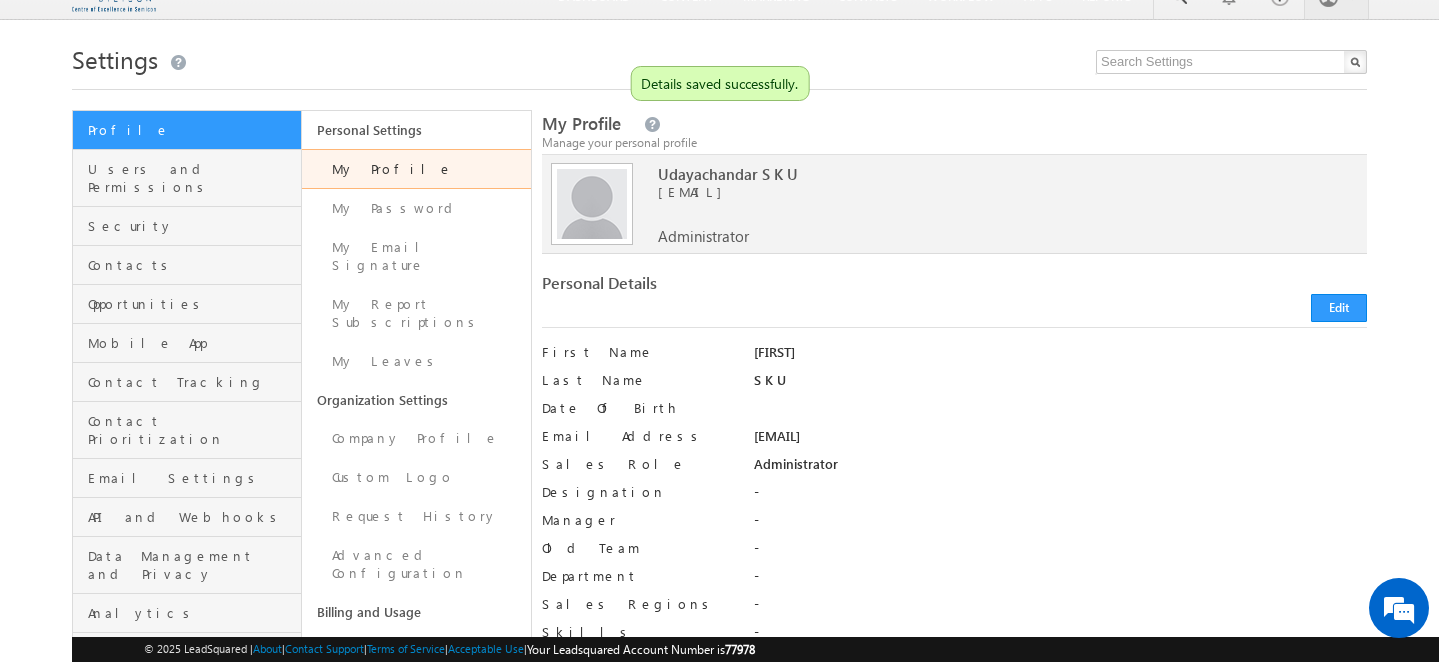 scroll, scrollTop: 0, scrollLeft: 0, axis: both 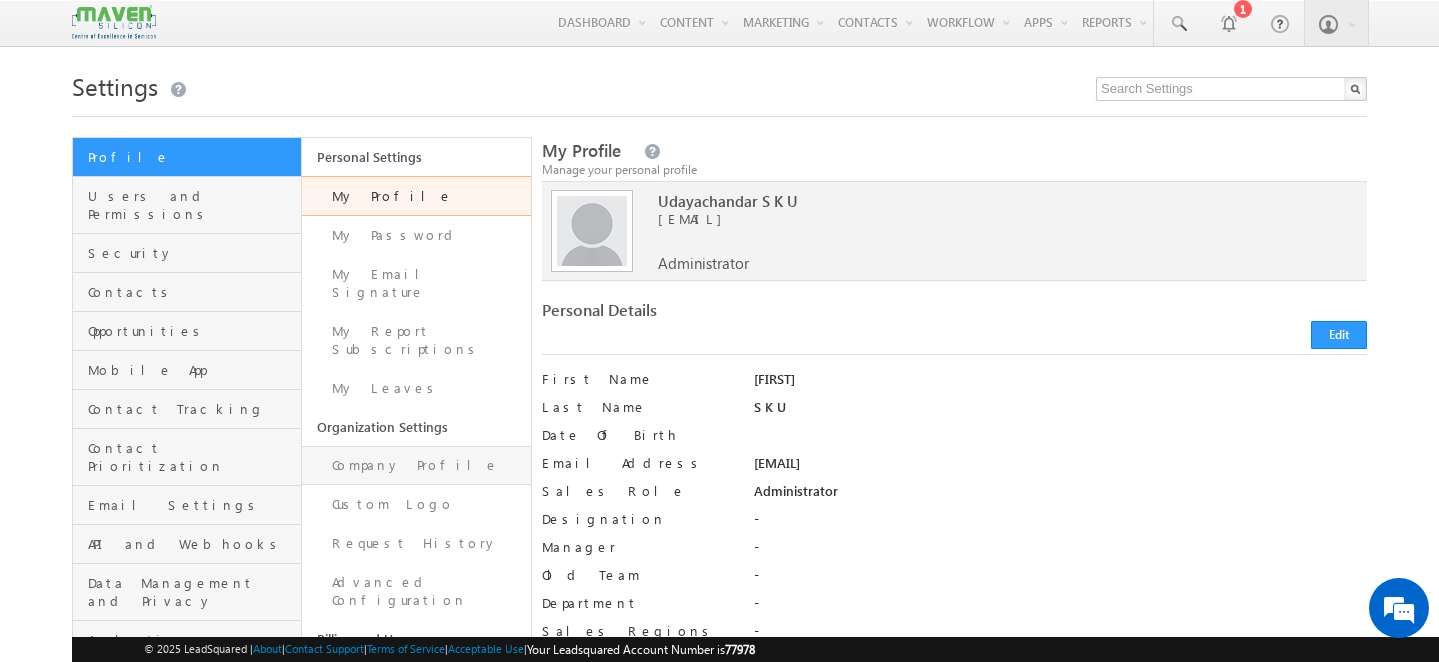 click on "Company Profile" at bounding box center (416, 465) 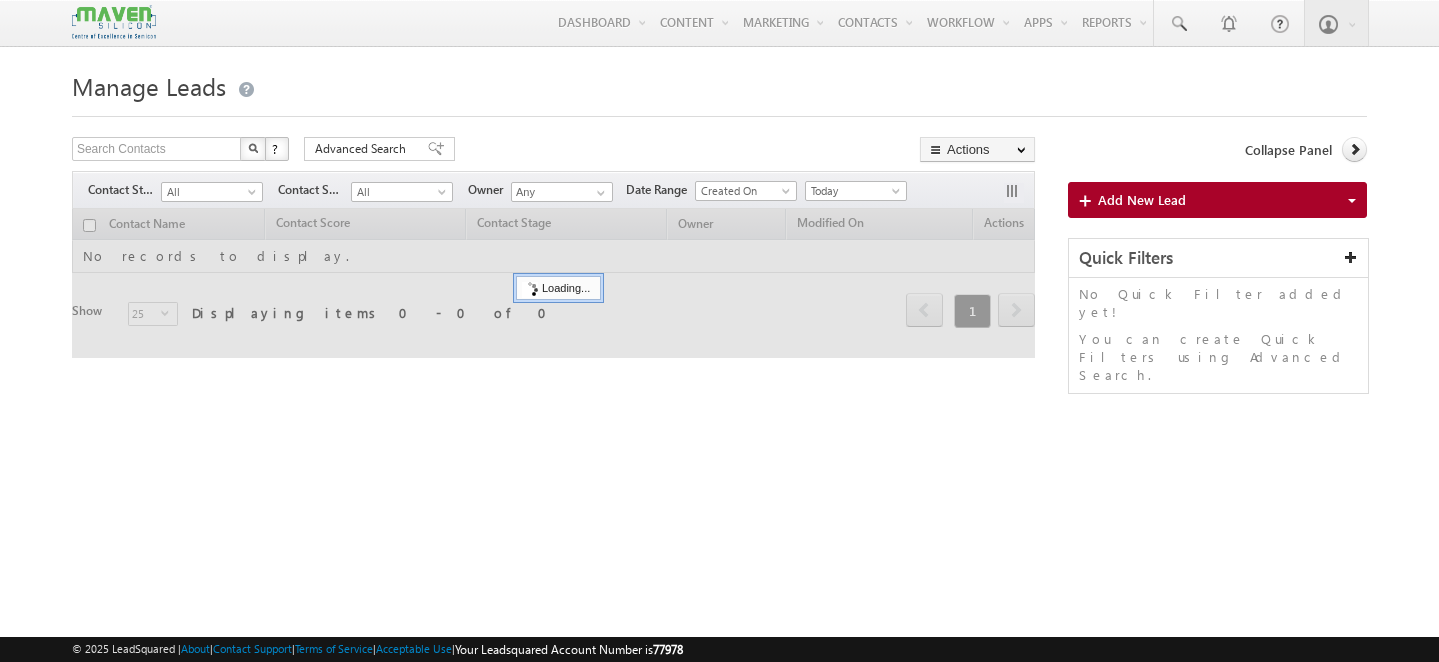 scroll, scrollTop: 0, scrollLeft: 0, axis: both 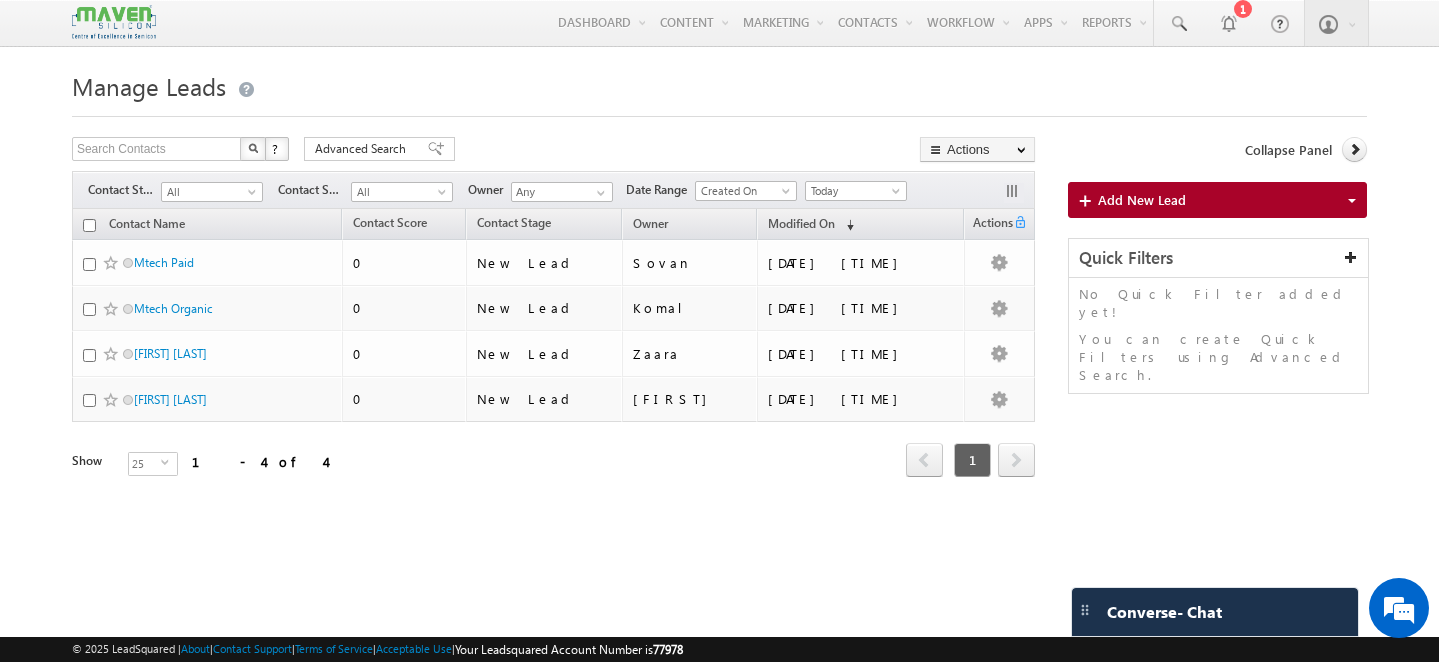 click on "Manage Leads" at bounding box center (719, 84) 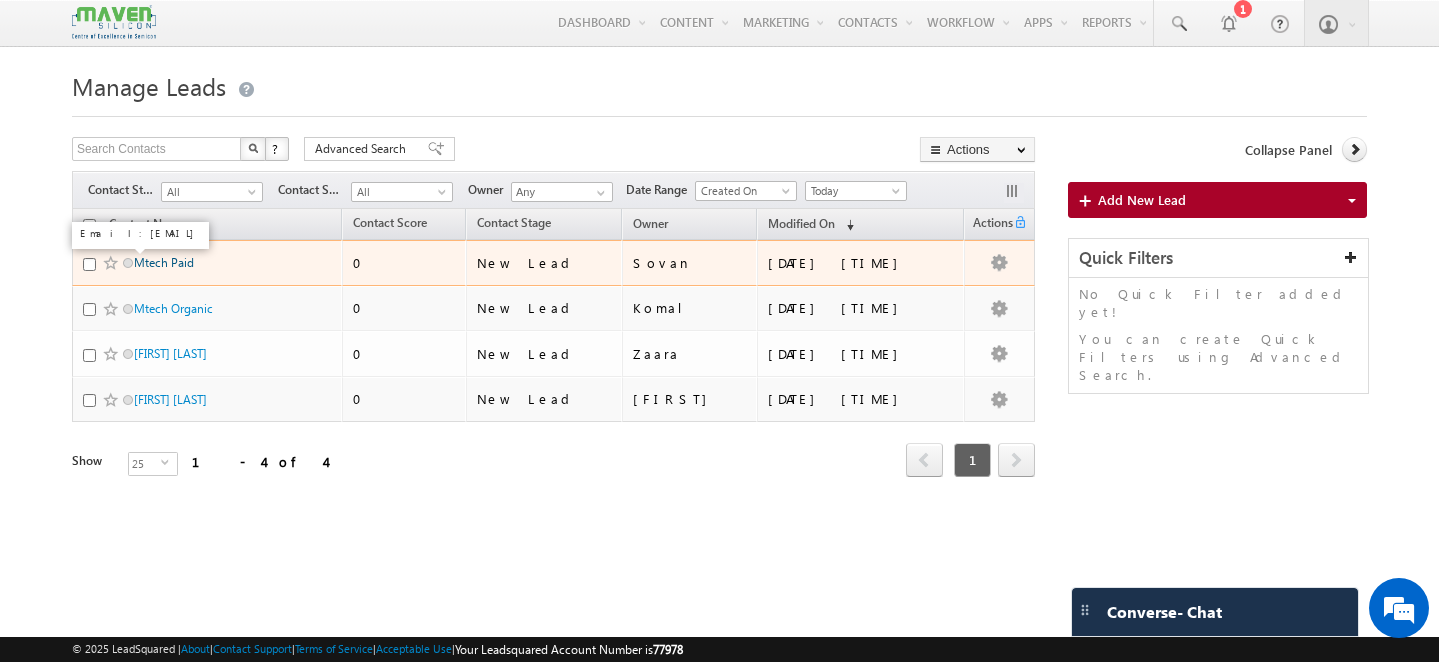 click on "Mtech Paid" at bounding box center (164, 262) 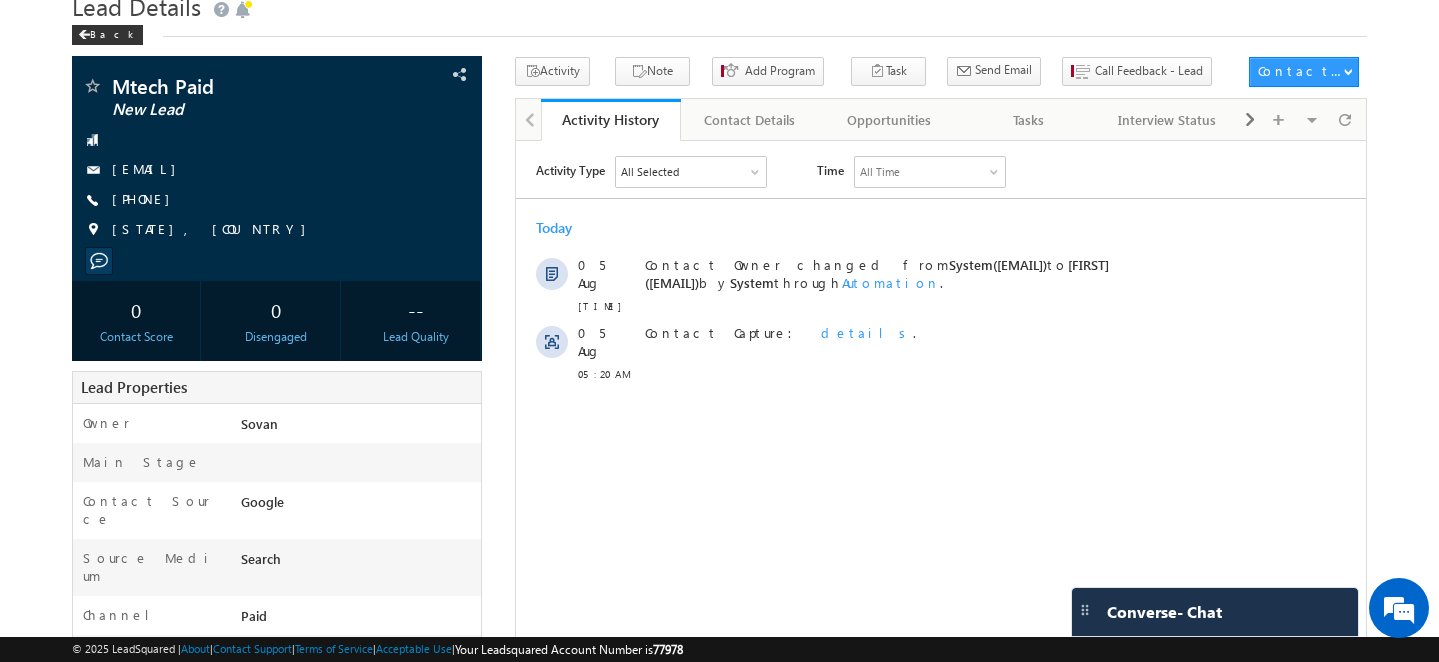 scroll, scrollTop: 84, scrollLeft: 0, axis: vertical 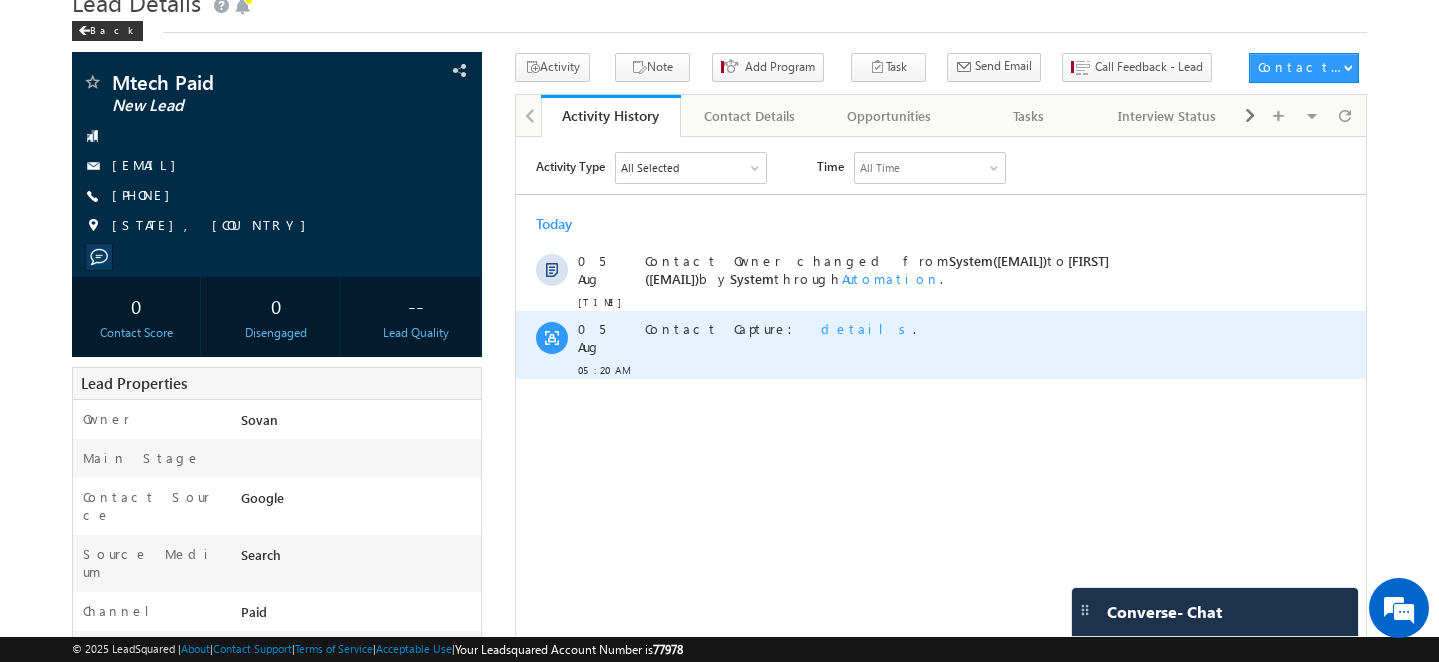 click on "details" at bounding box center (866, 327) 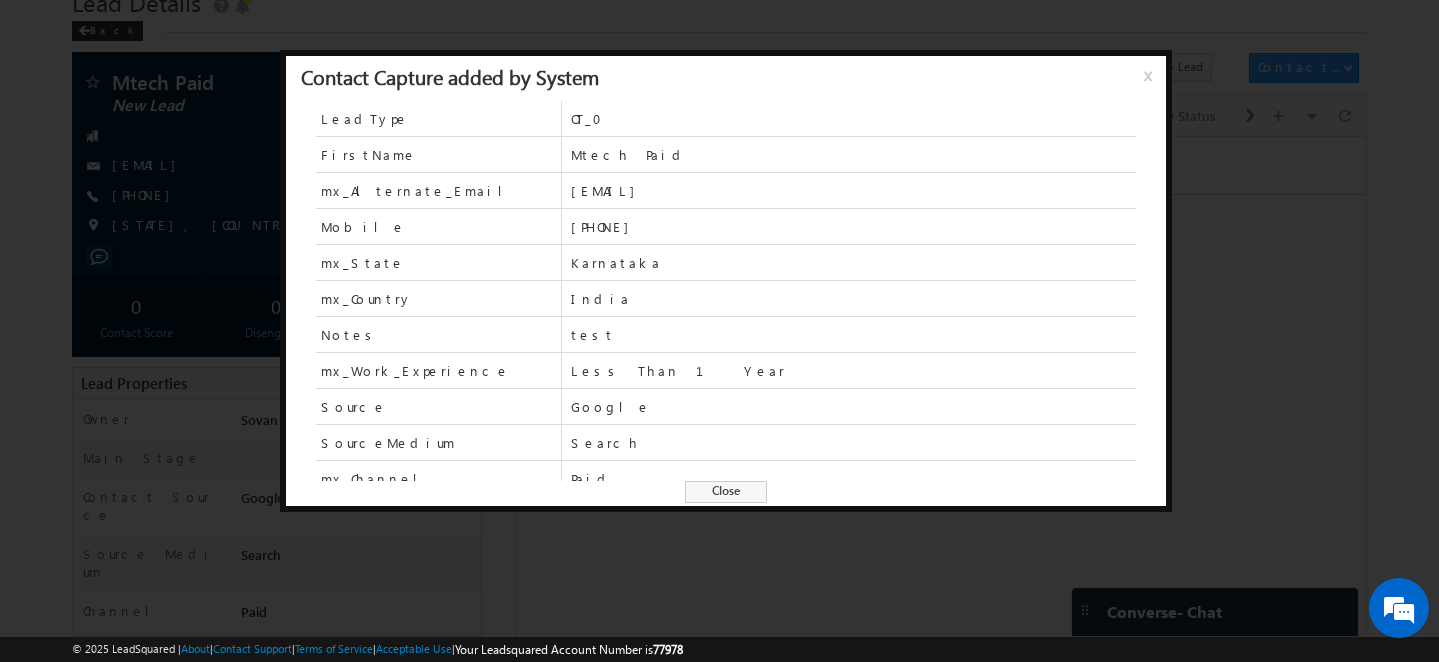 click on "Close" at bounding box center [726, 492] 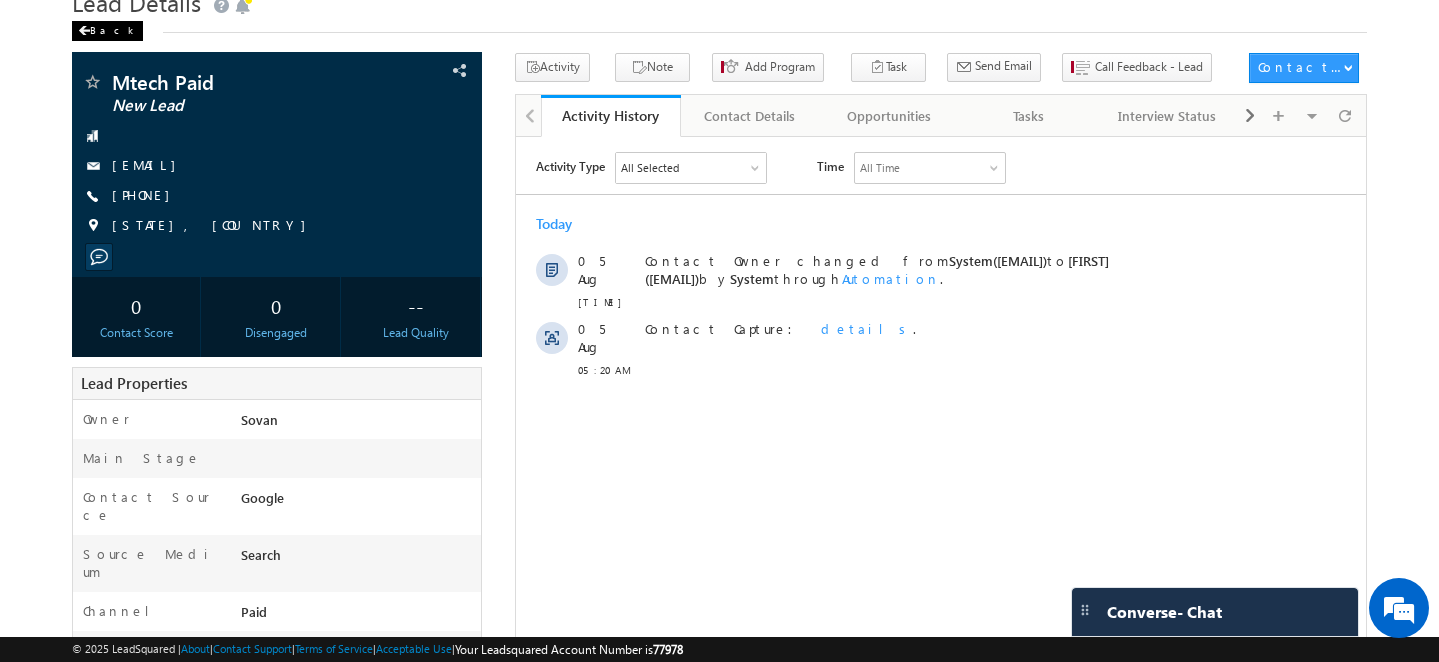 click on "Back" at bounding box center [107, 31] 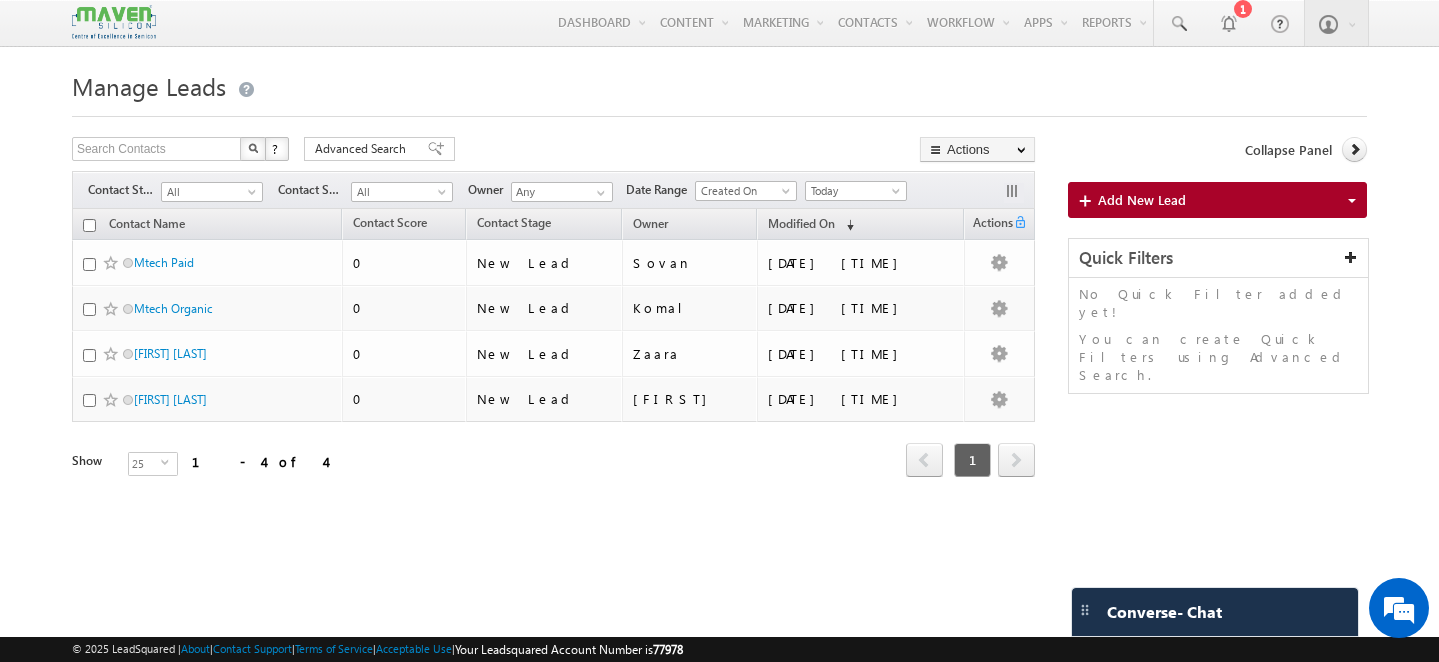 scroll, scrollTop: 0, scrollLeft: 0, axis: both 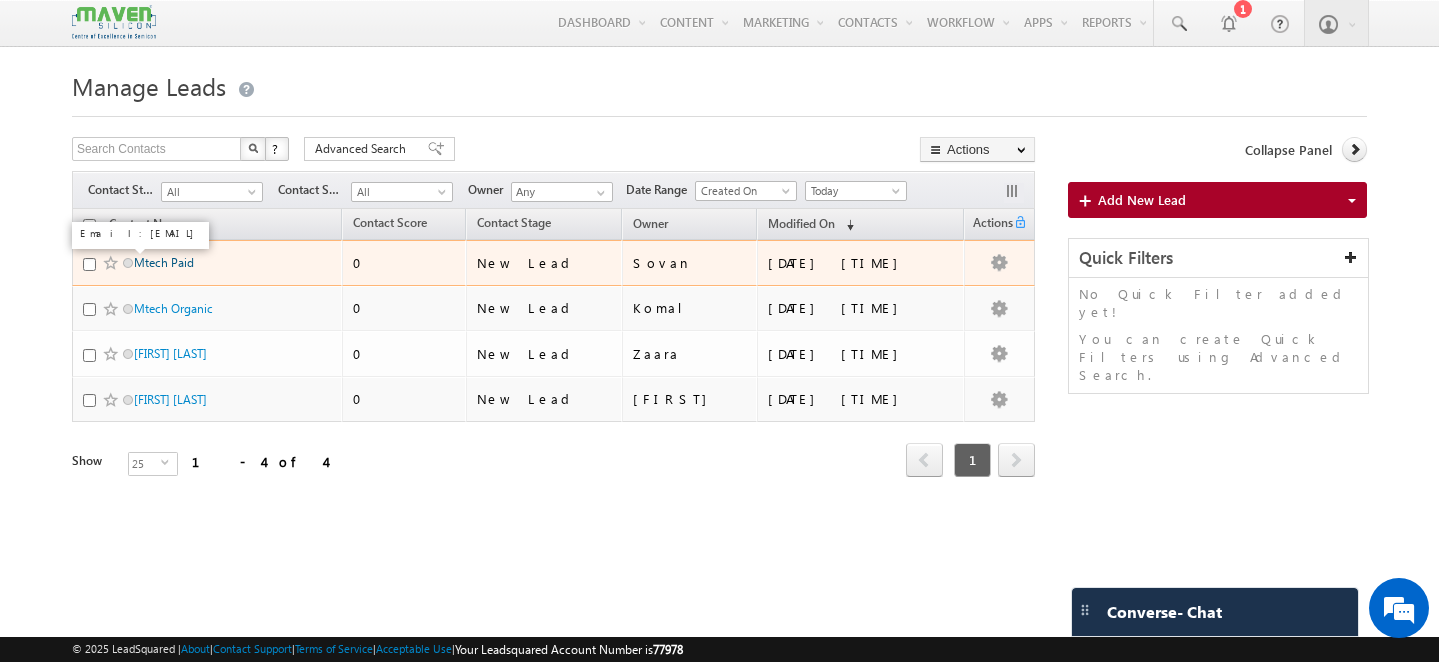 click on "Mtech Paid" at bounding box center [164, 262] 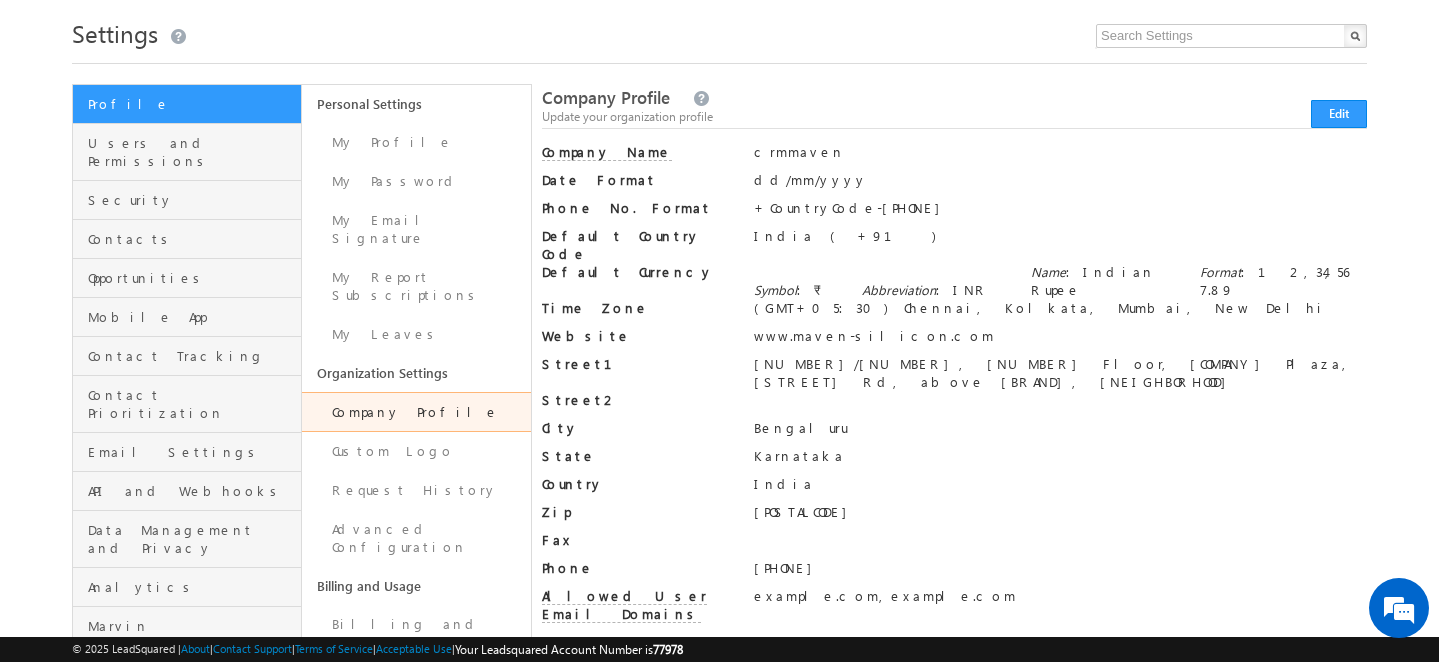 scroll, scrollTop: 60, scrollLeft: 0, axis: vertical 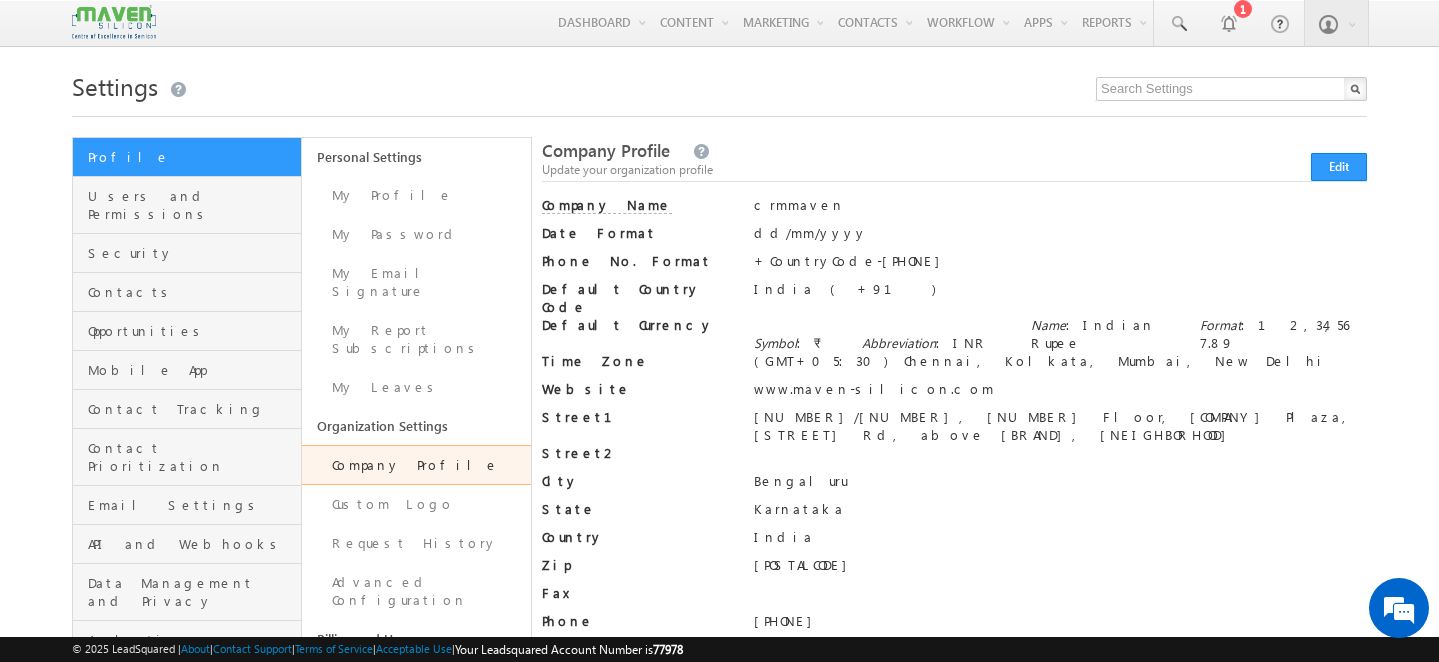 click at bounding box center (114, 22) 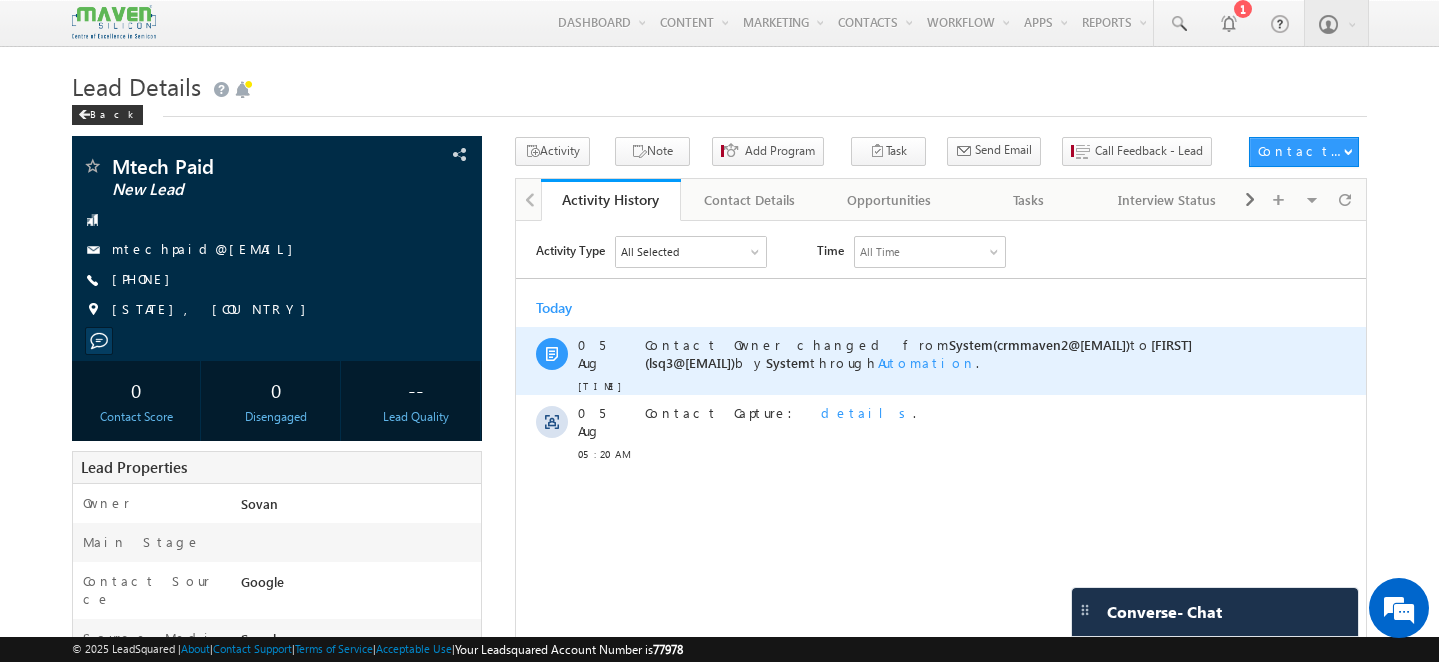 scroll, scrollTop: 0, scrollLeft: 0, axis: both 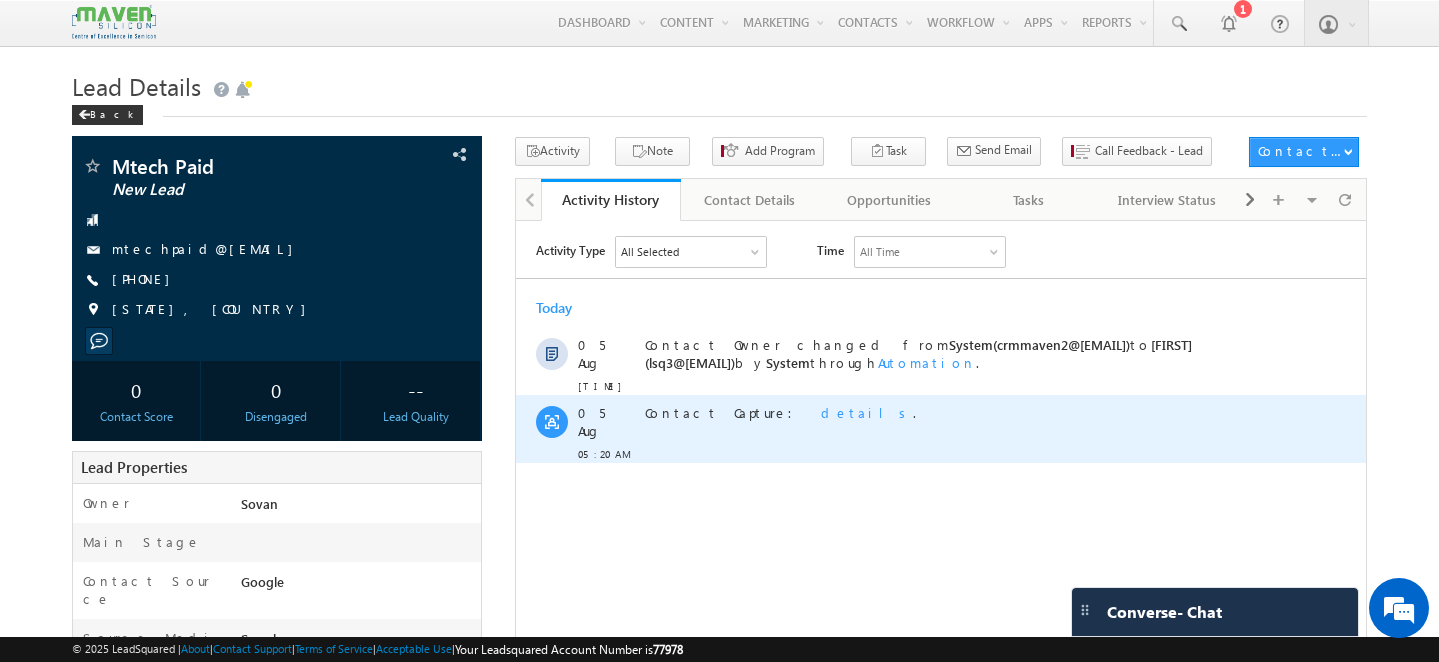 click on "details" at bounding box center [866, 411] 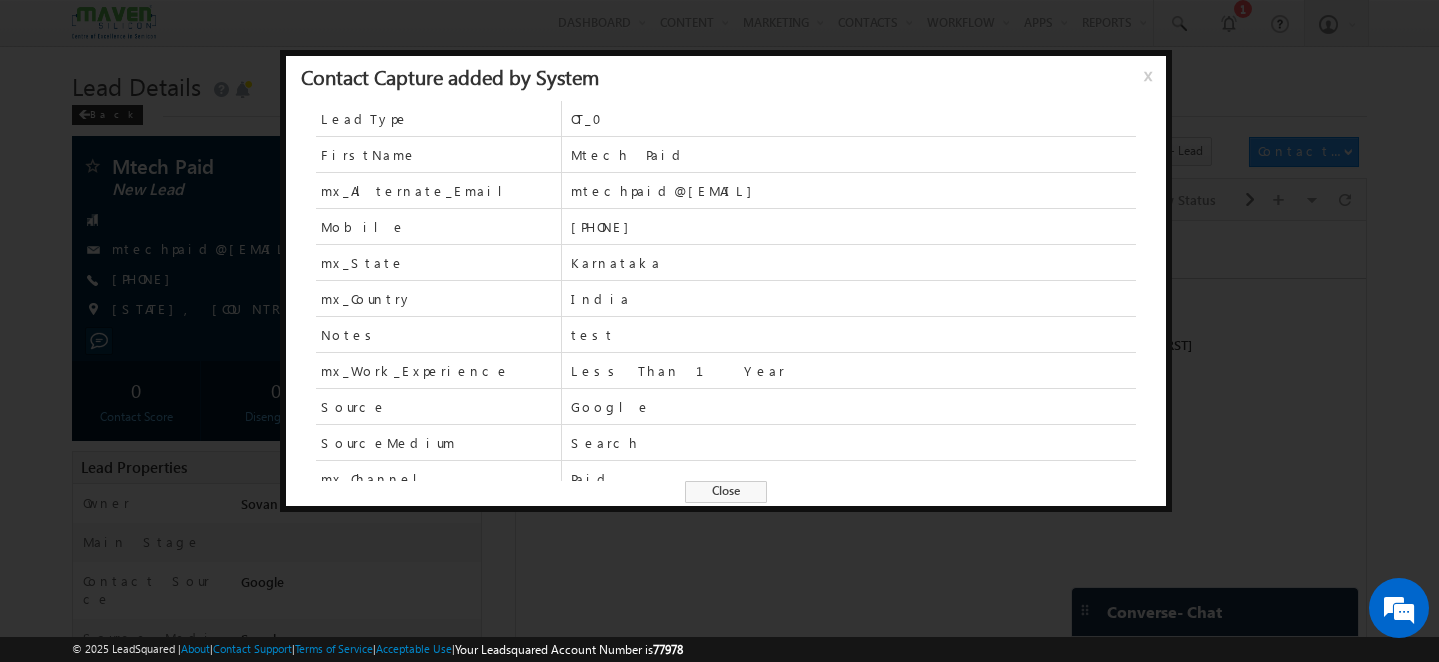 scroll, scrollTop: 87, scrollLeft: 0, axis: vertical 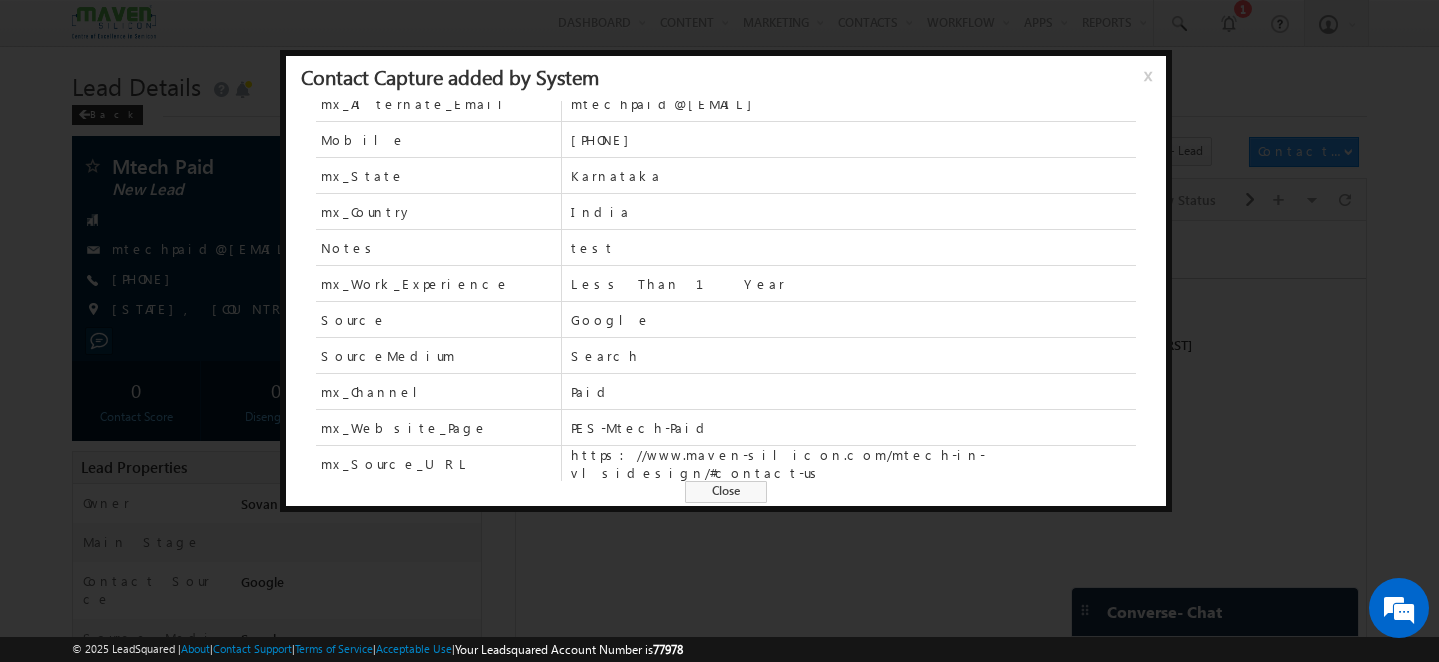 click on "Close" at bounding box center [726, 492] 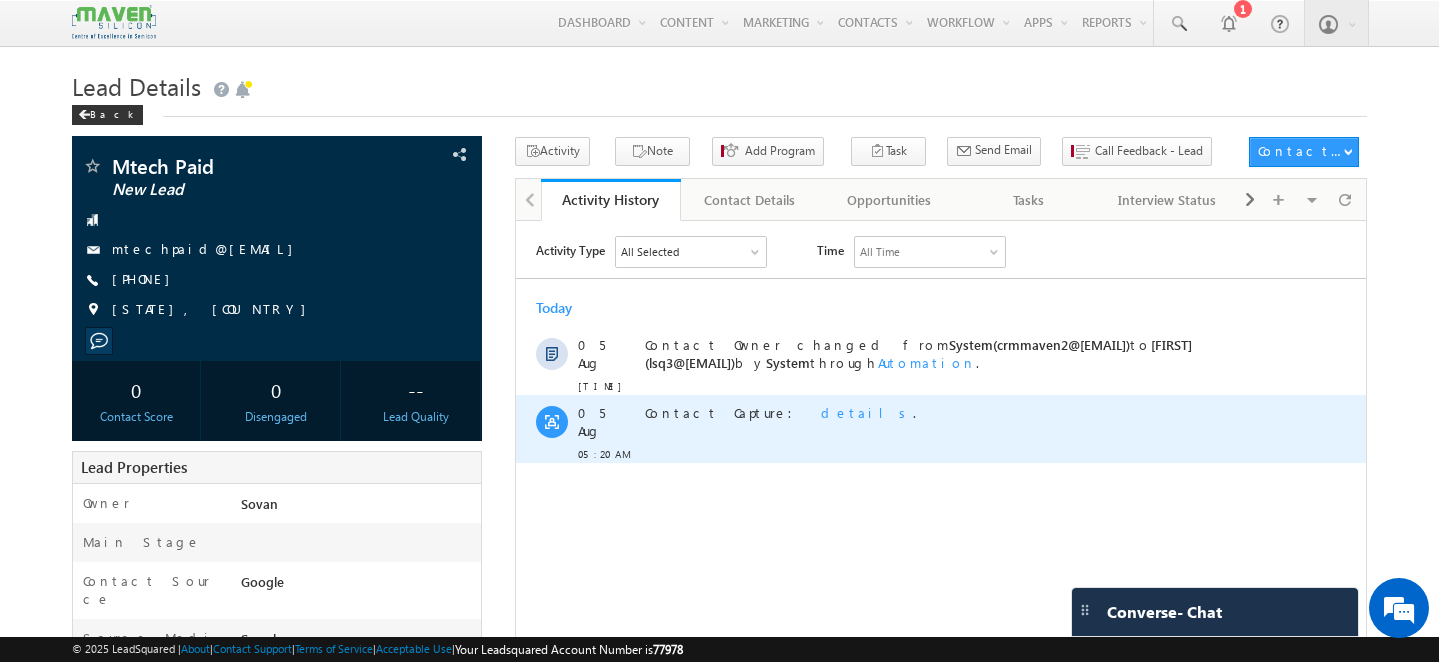 click on "details" at bounding box center [866, 411] 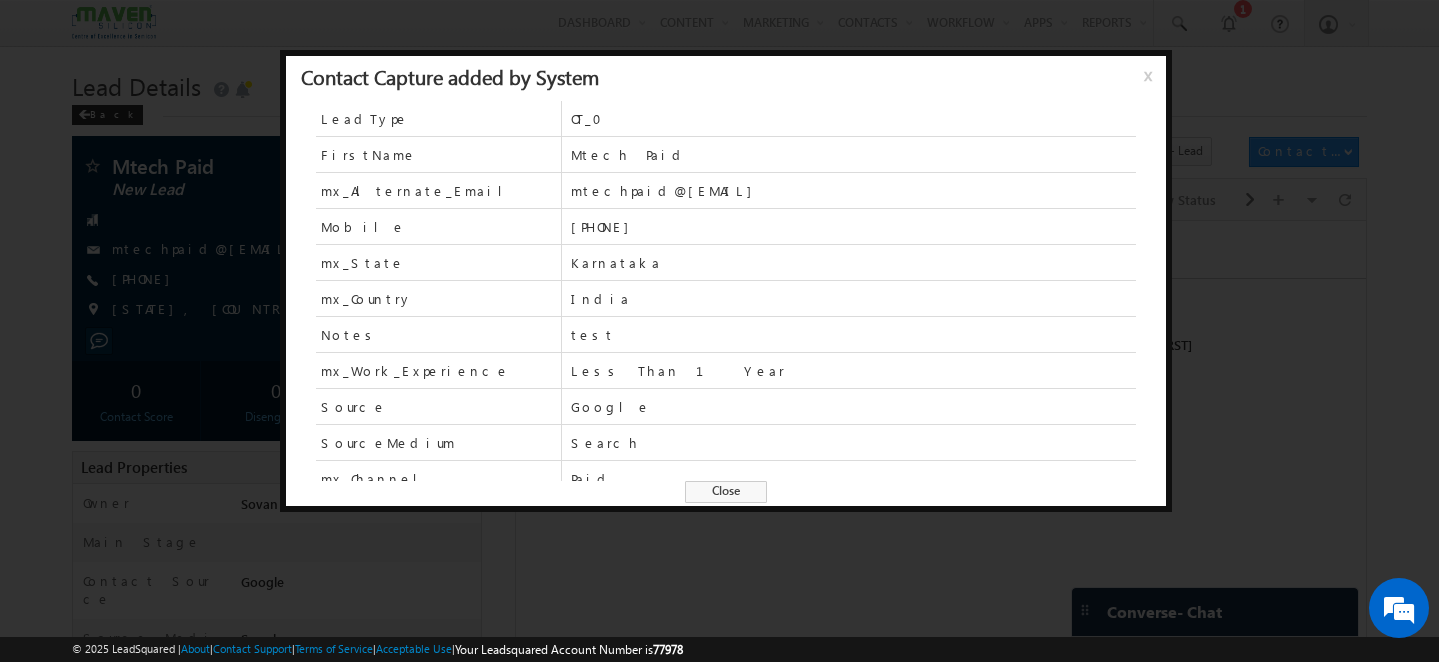 click on "x" at bounding box center [1152, 83] 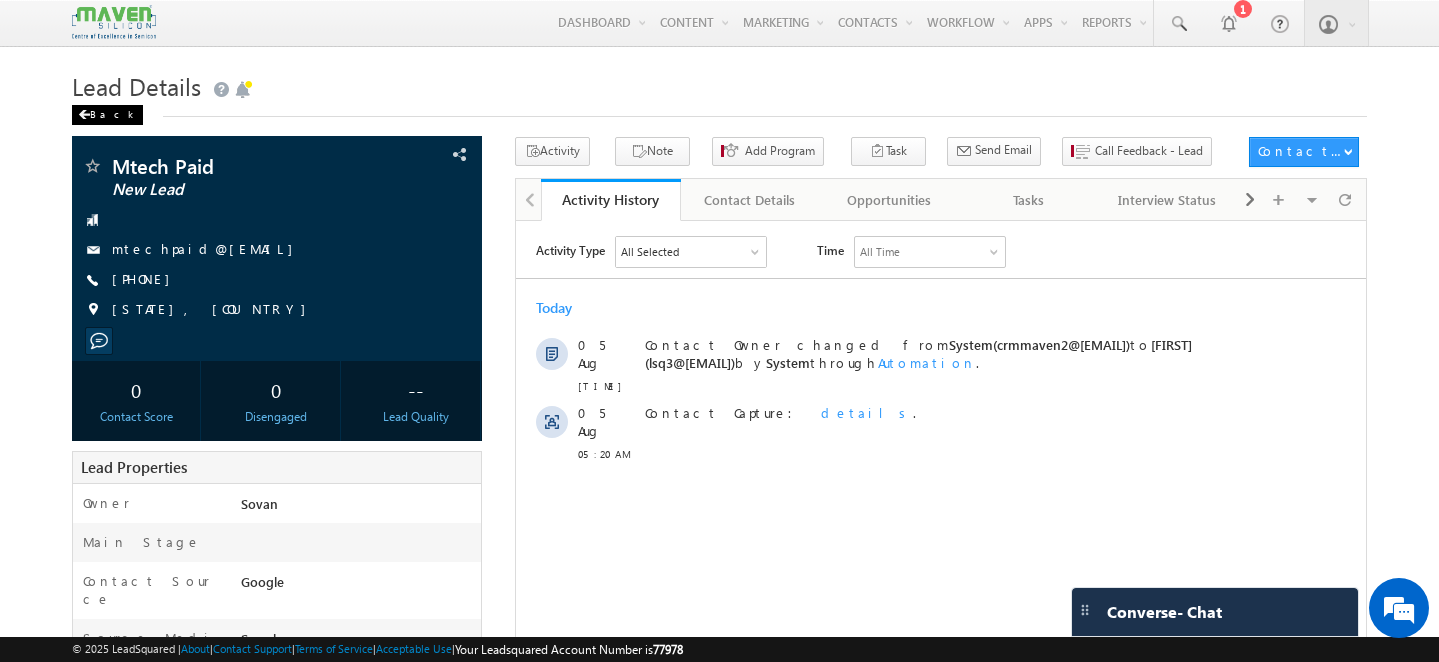 click on "Back" at bounding box center [107, 115] 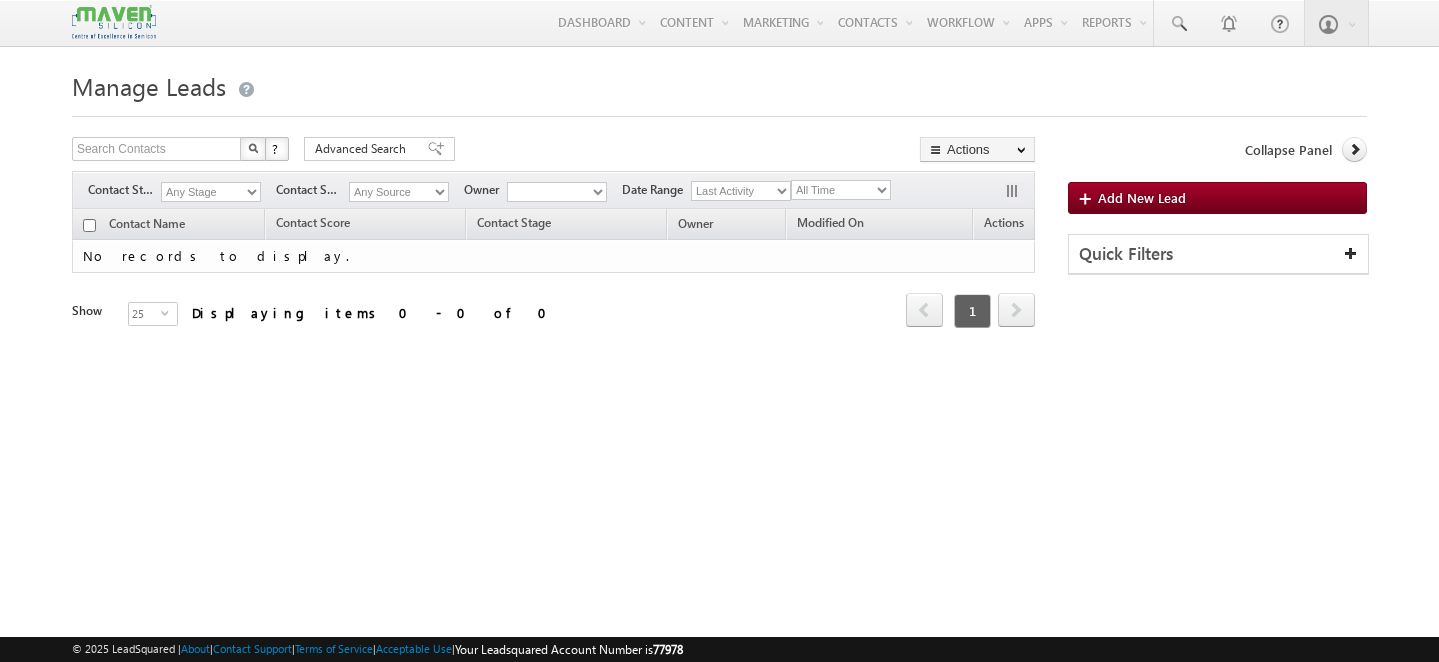 scroll, scrollTop: 0, scrollLeft: 0, axis: both 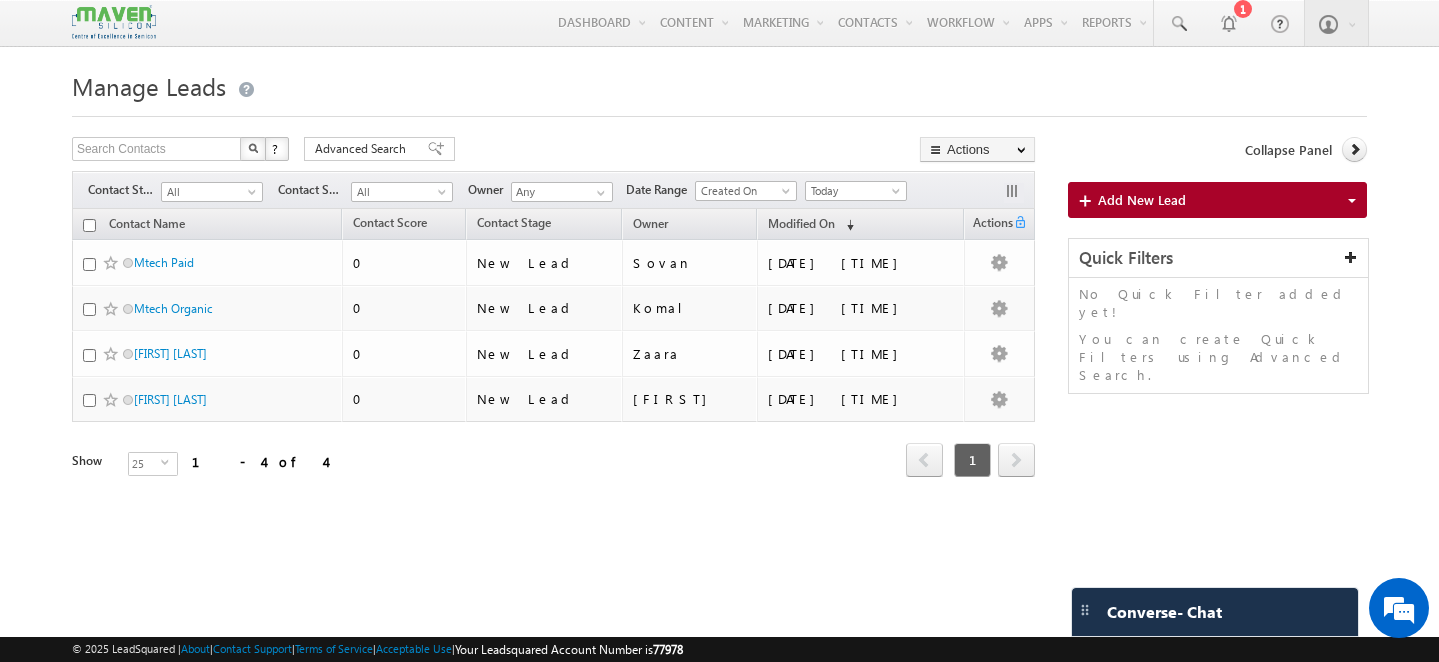 click on "Manage Leads" at bounding box center (719, 84) 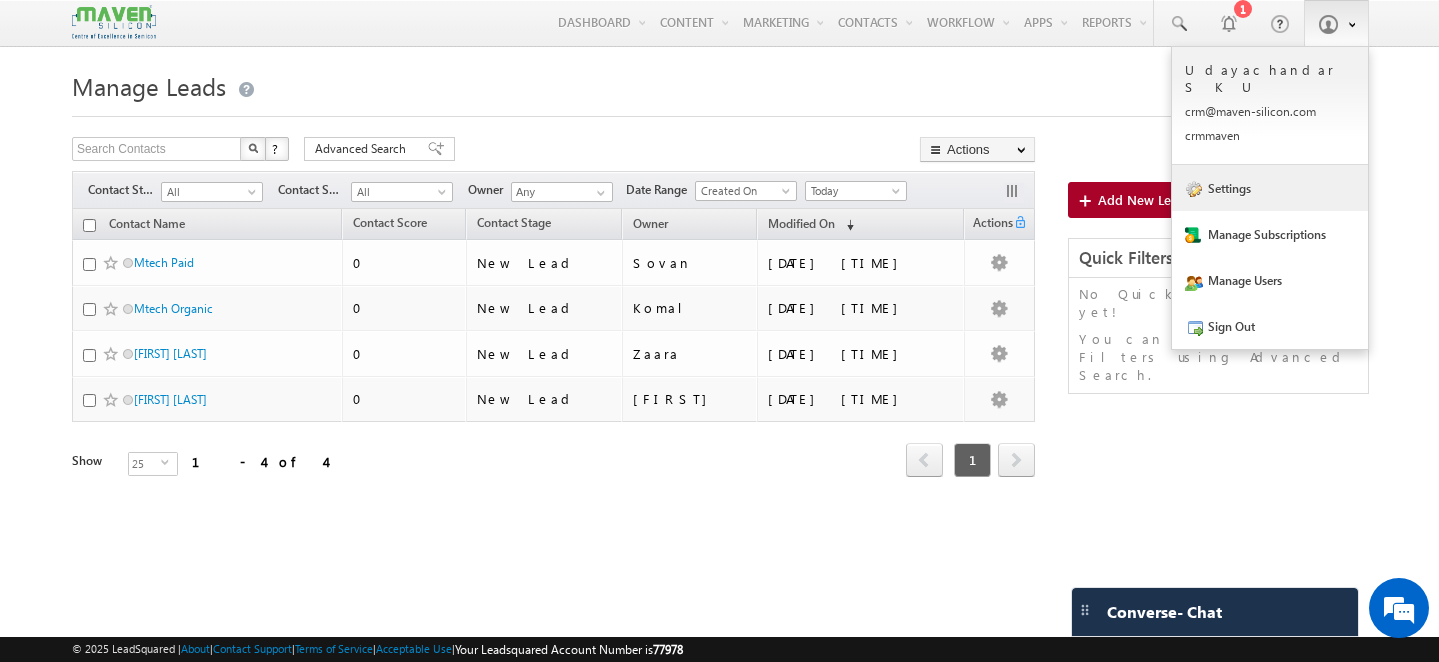 click on "Settings" at bounding box center (1270, 188) 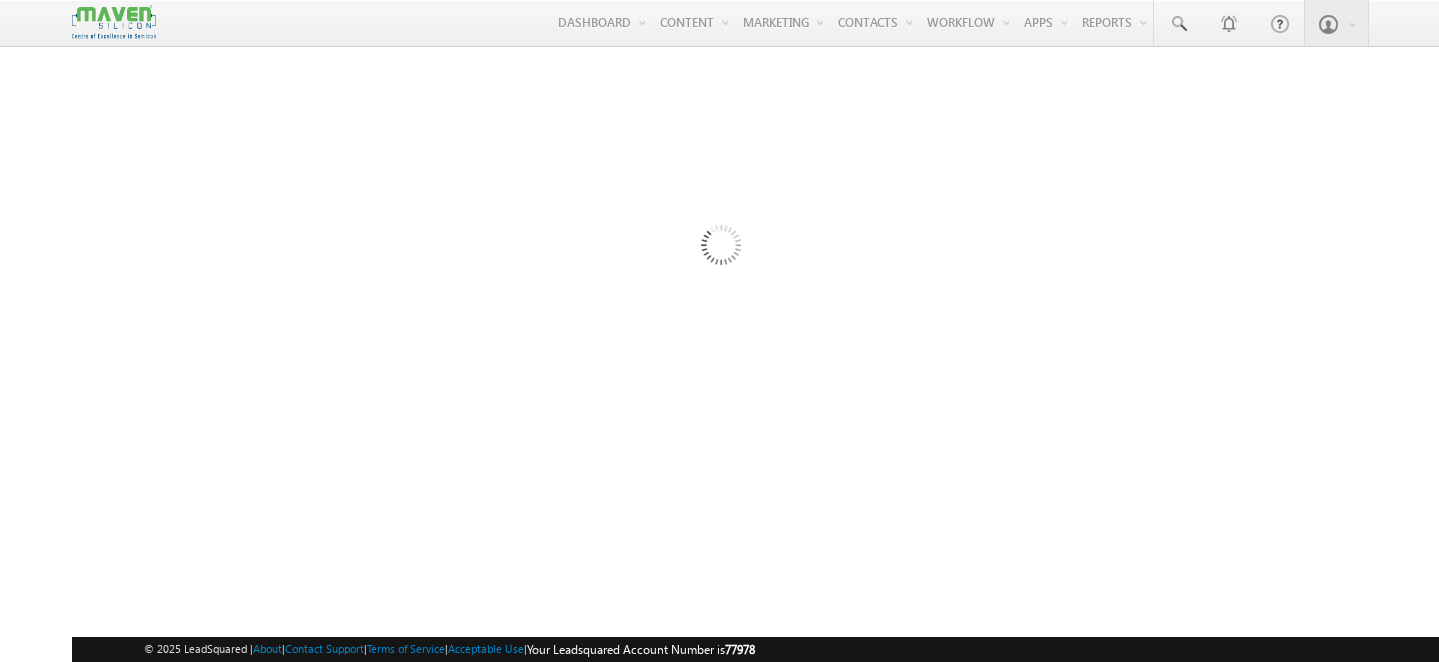scroll, scrollTop: 0, scrollLeft: 0, axis: both 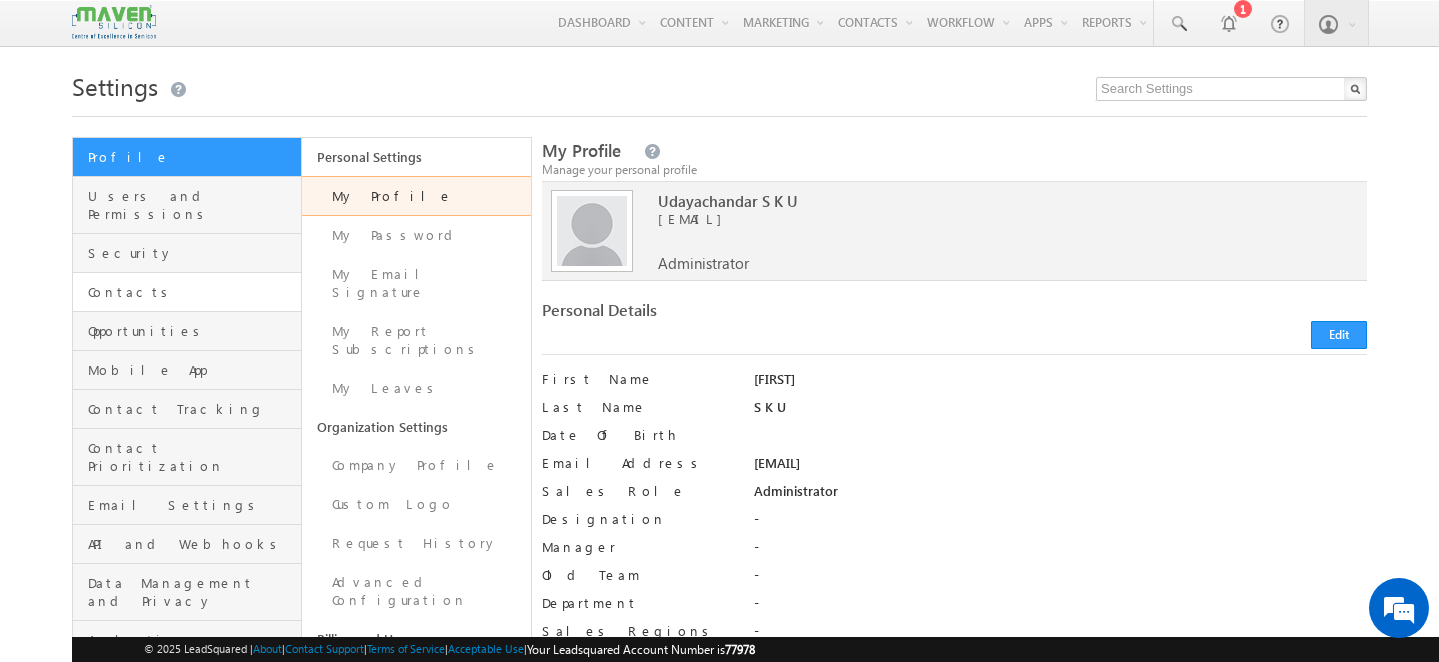 click on "Contacts" at bounding box center (187, 292) 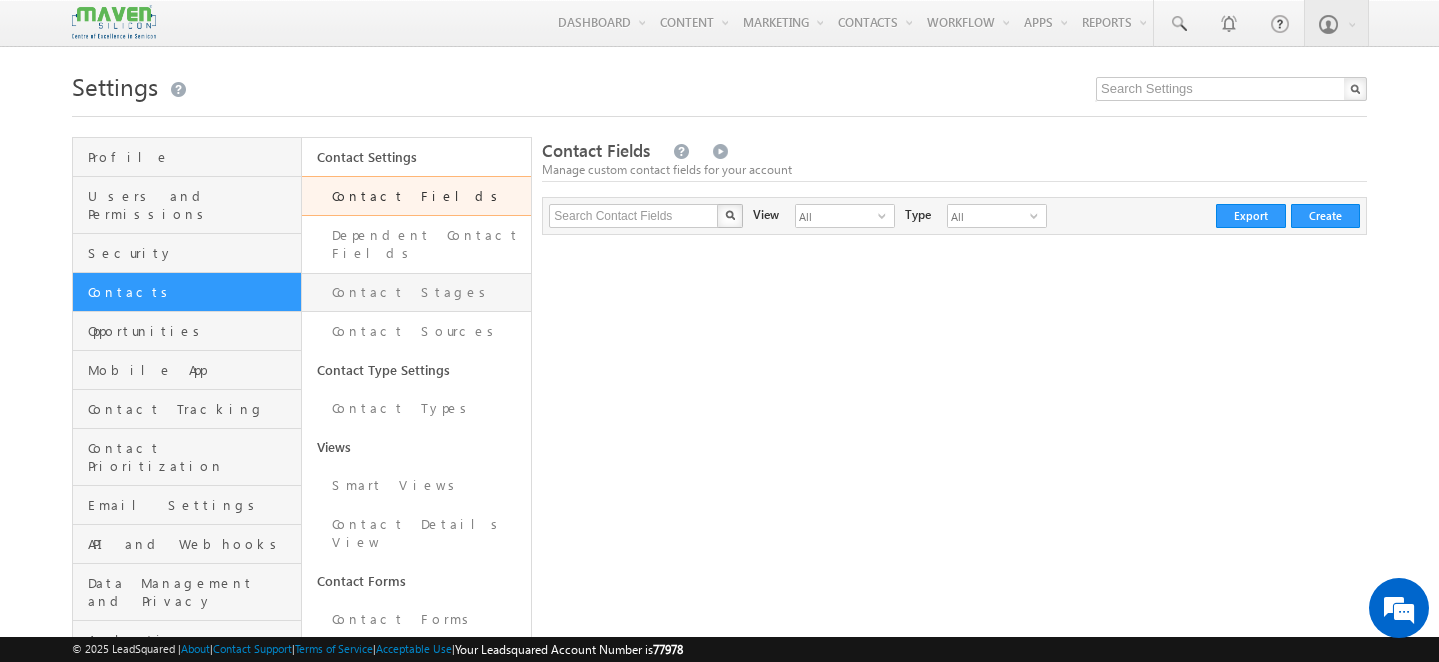 scroll, scrollTop: 0, scrollLeft: 0, axis: both 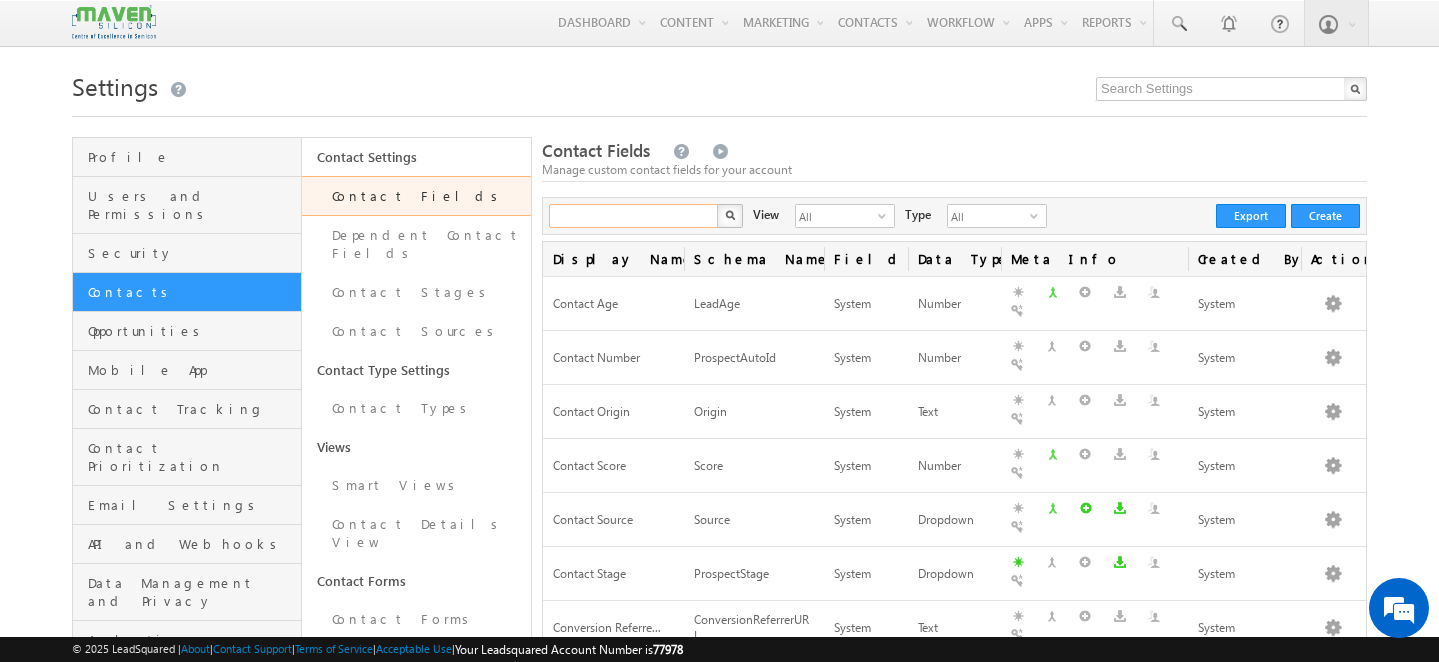 click at bounding box center (634, 216) 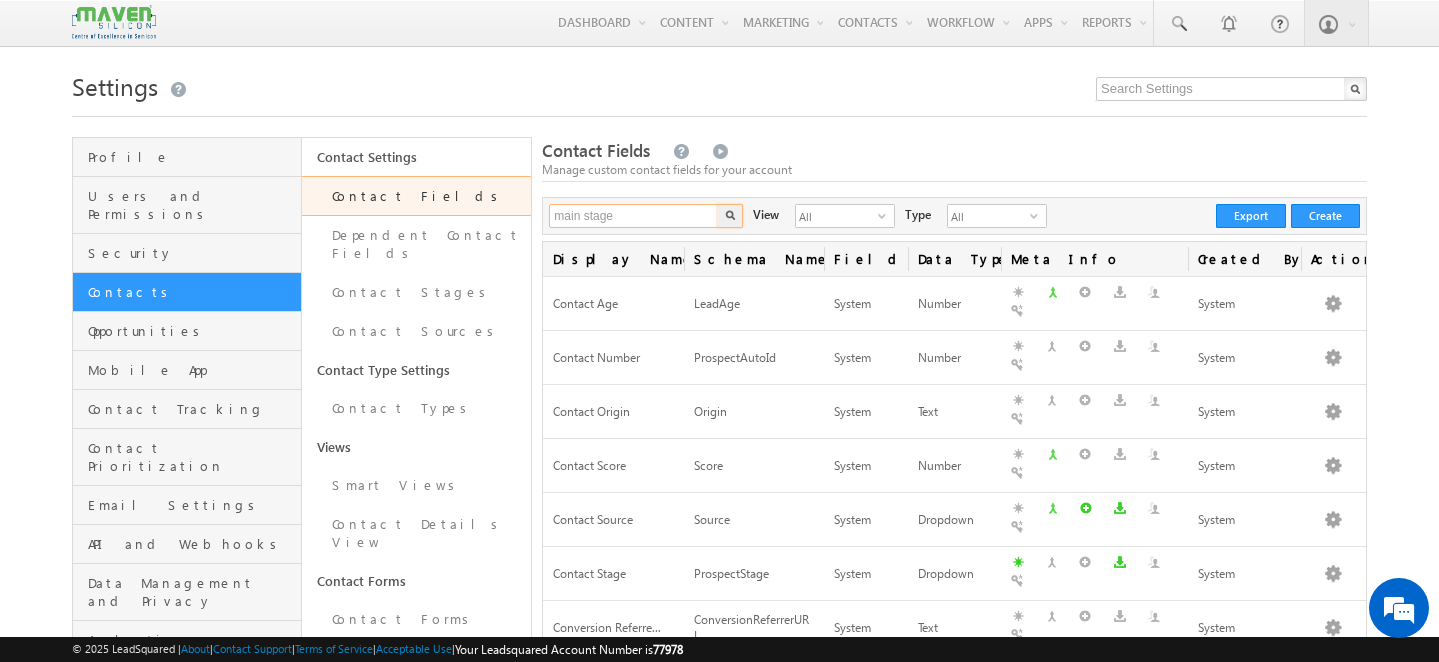scroll, scrollTop: 0, scrollLeft: 0, axis: both 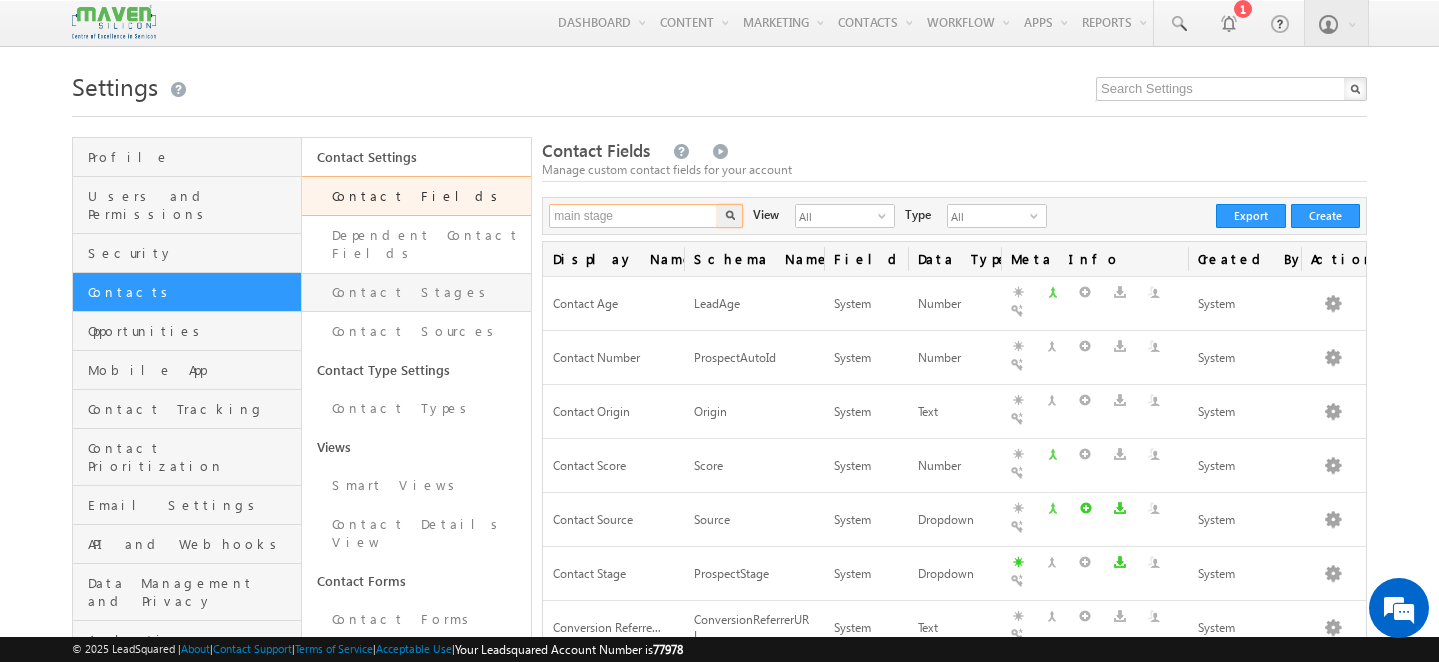 type on "main stage" 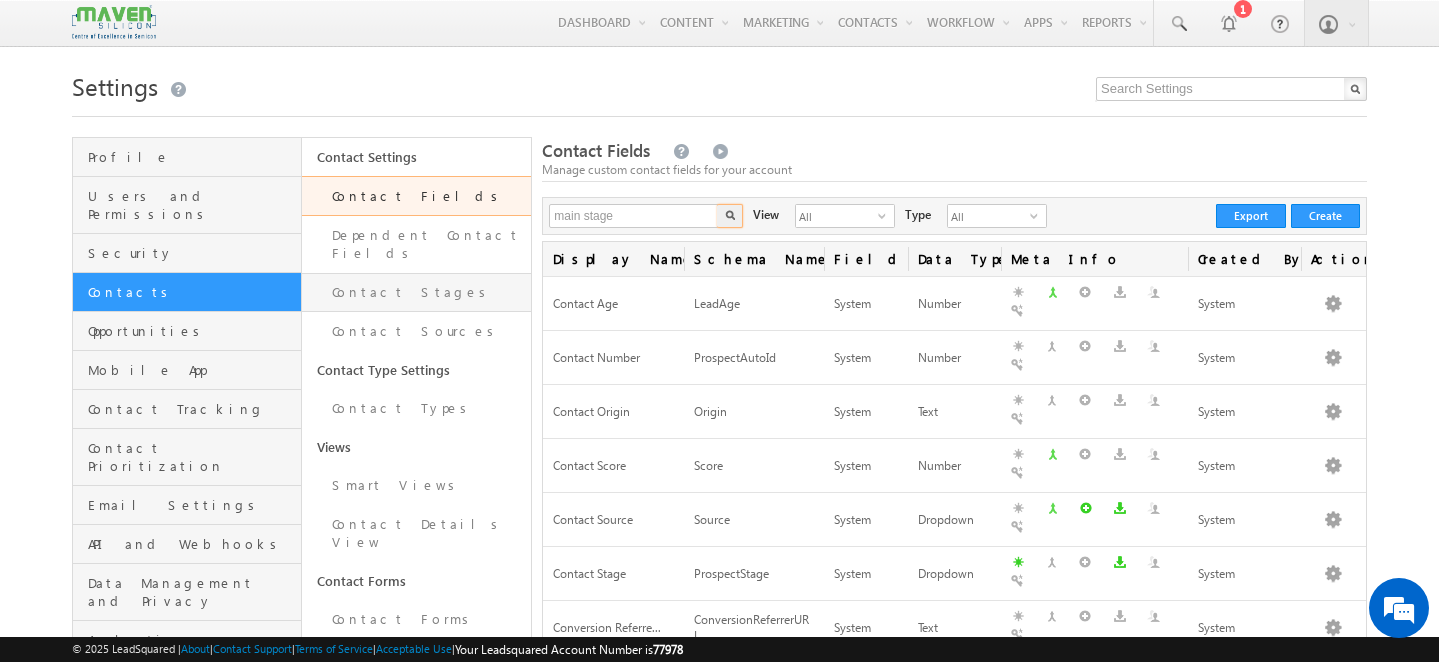 click on "Contact Stages" at bounding box center [416, 292] 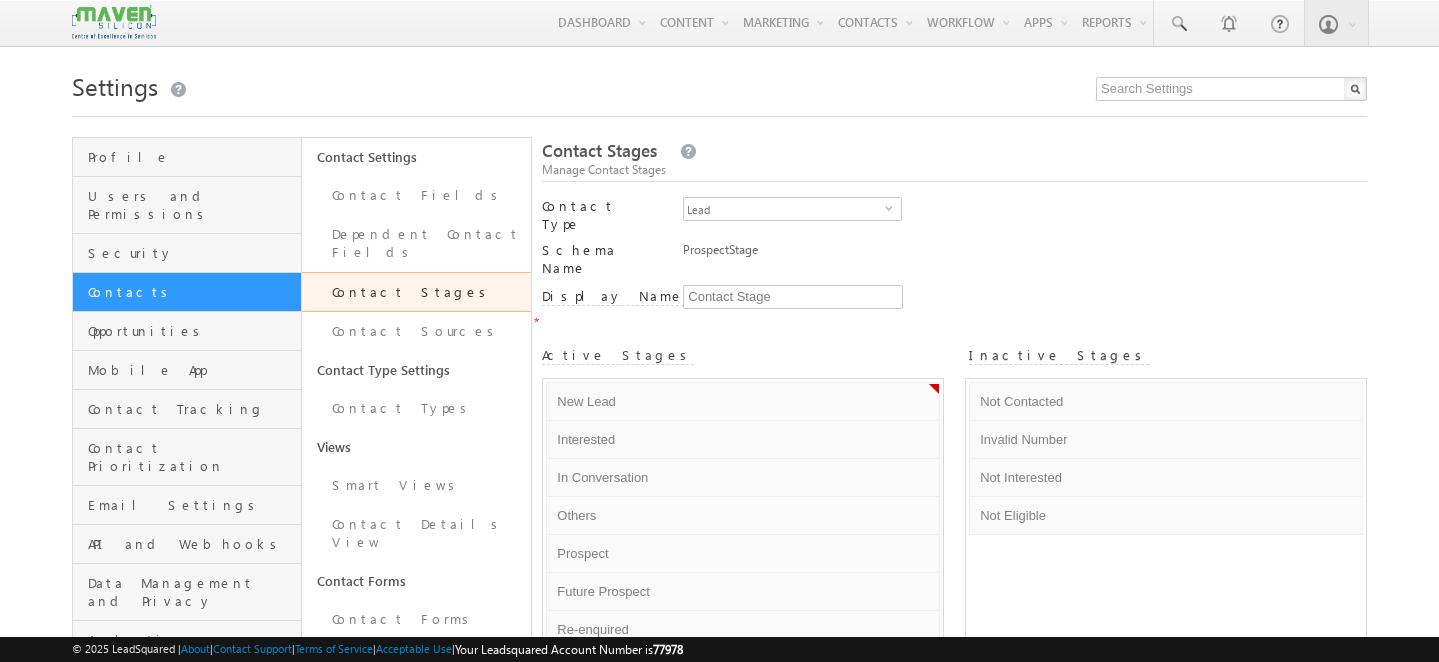 scroll, scrollTop: 0, scrollLeft: 0, axis: both 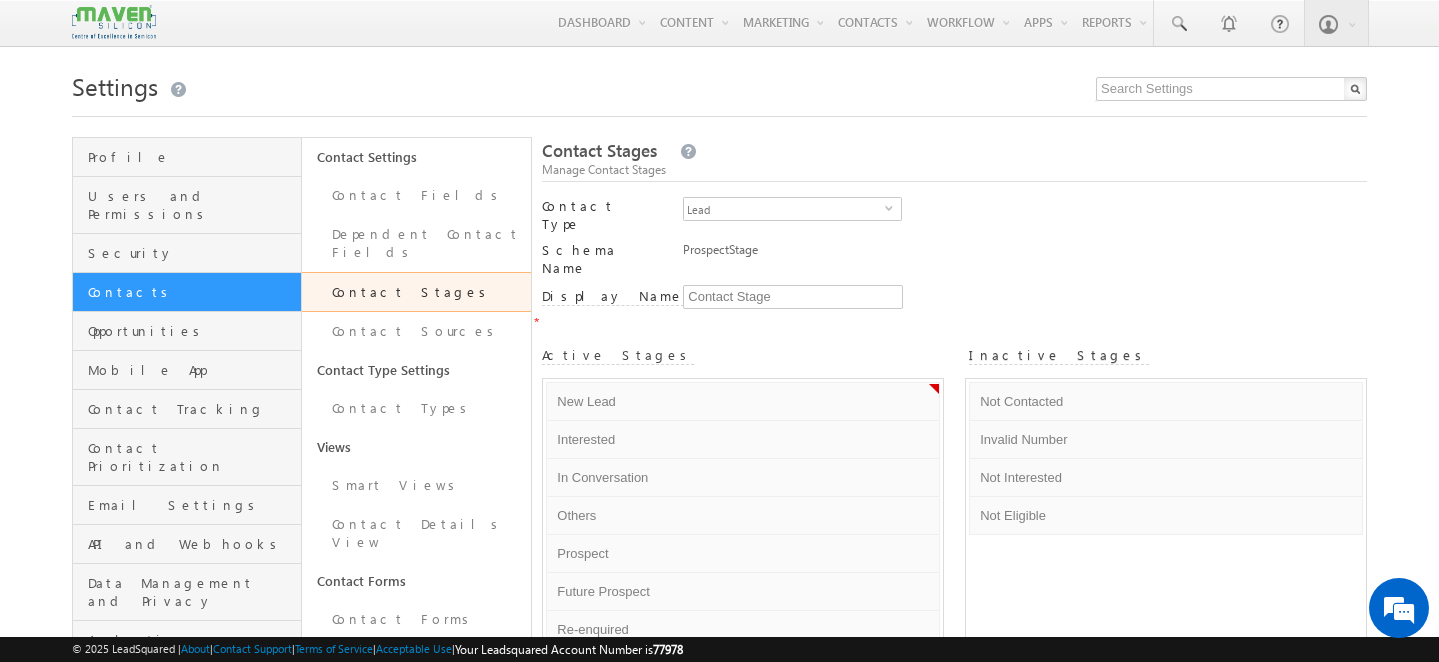 click at bounding box center (114, 22) 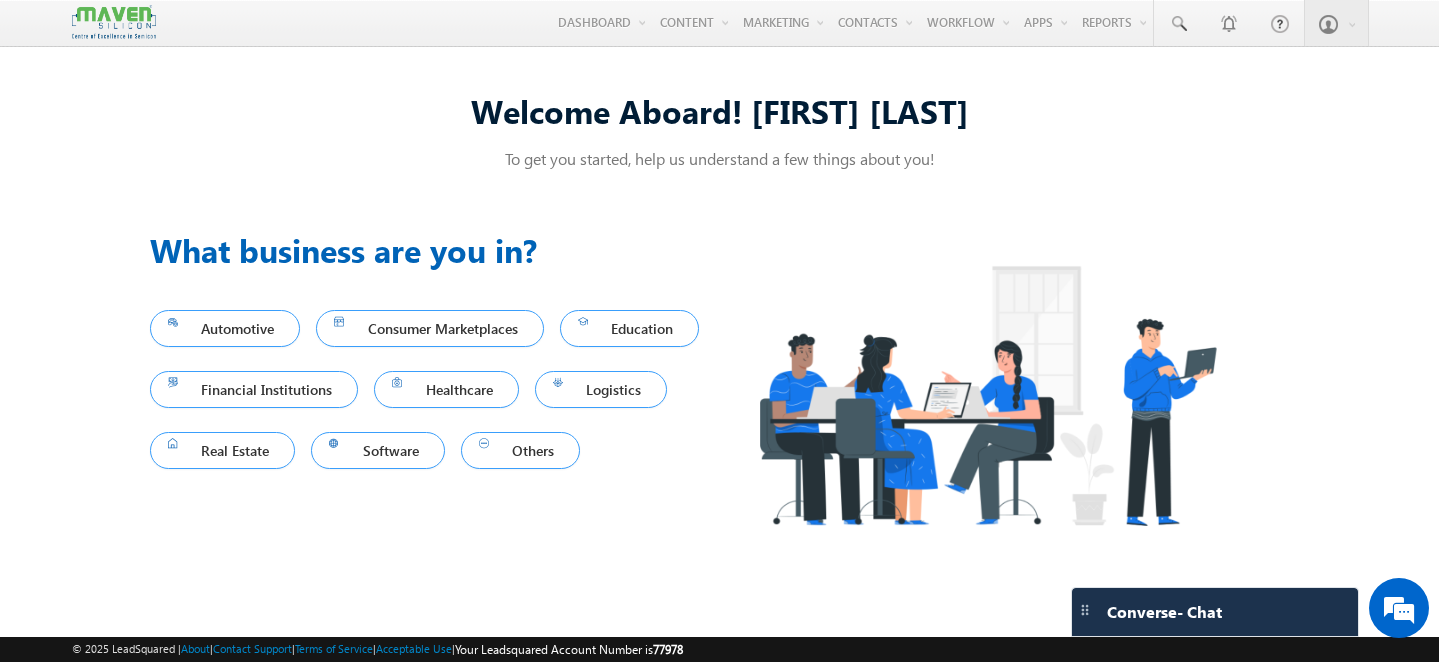 scroll, scrollTop: 0, scrollLeft: 0, axis: both 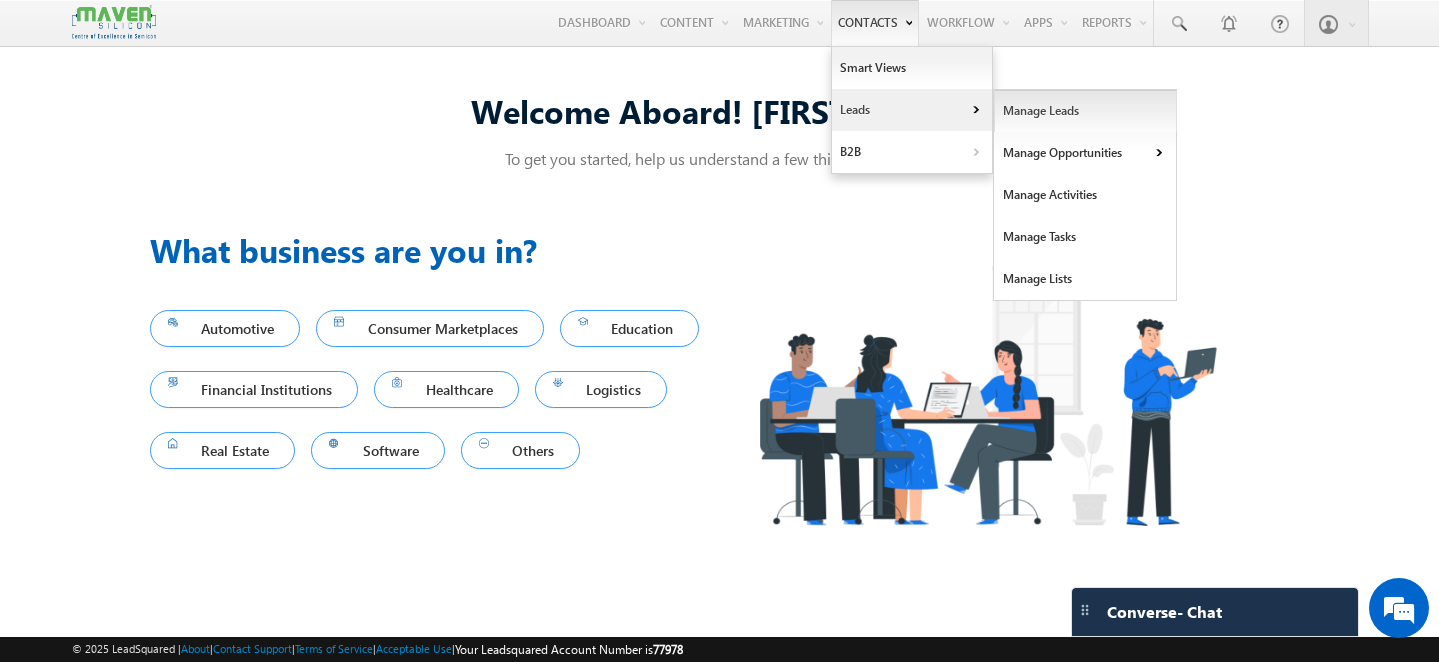 click on "Manage Leads" at bounding box center [1085, 111] 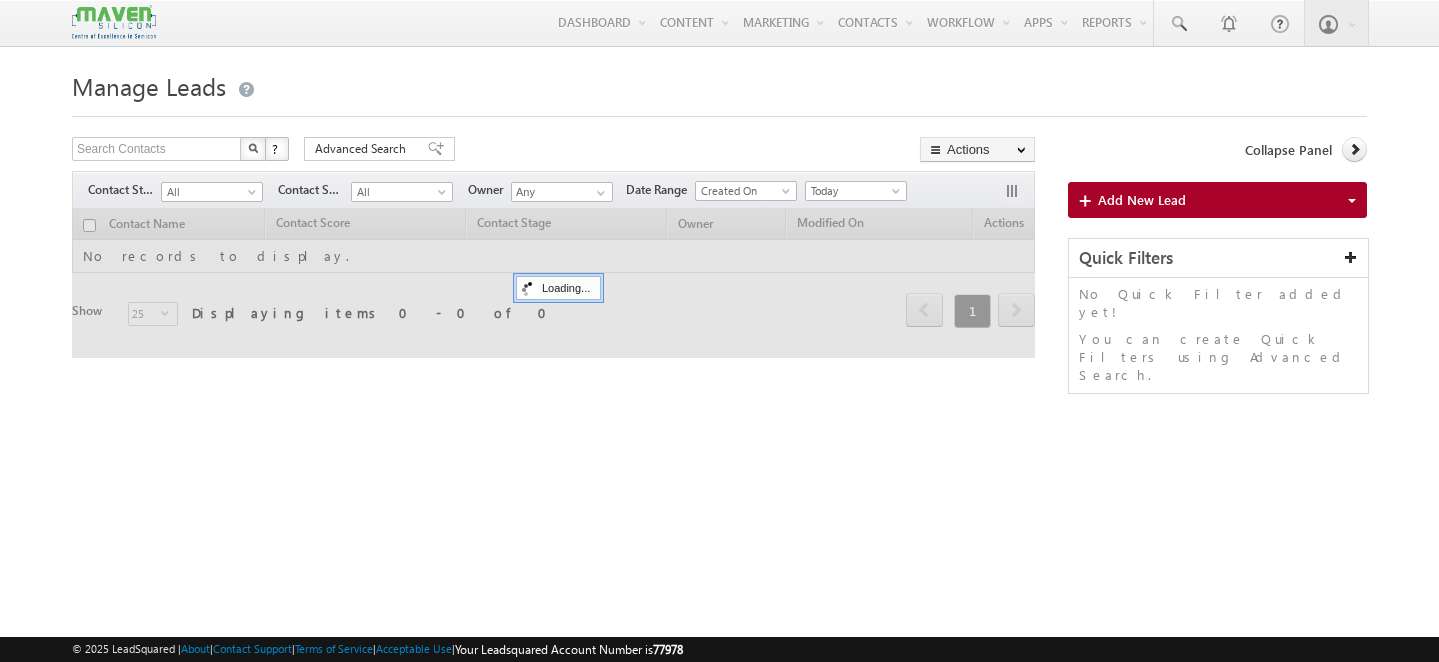 scroll, scrollTop: 0, scrollLeft: 0, axis: both 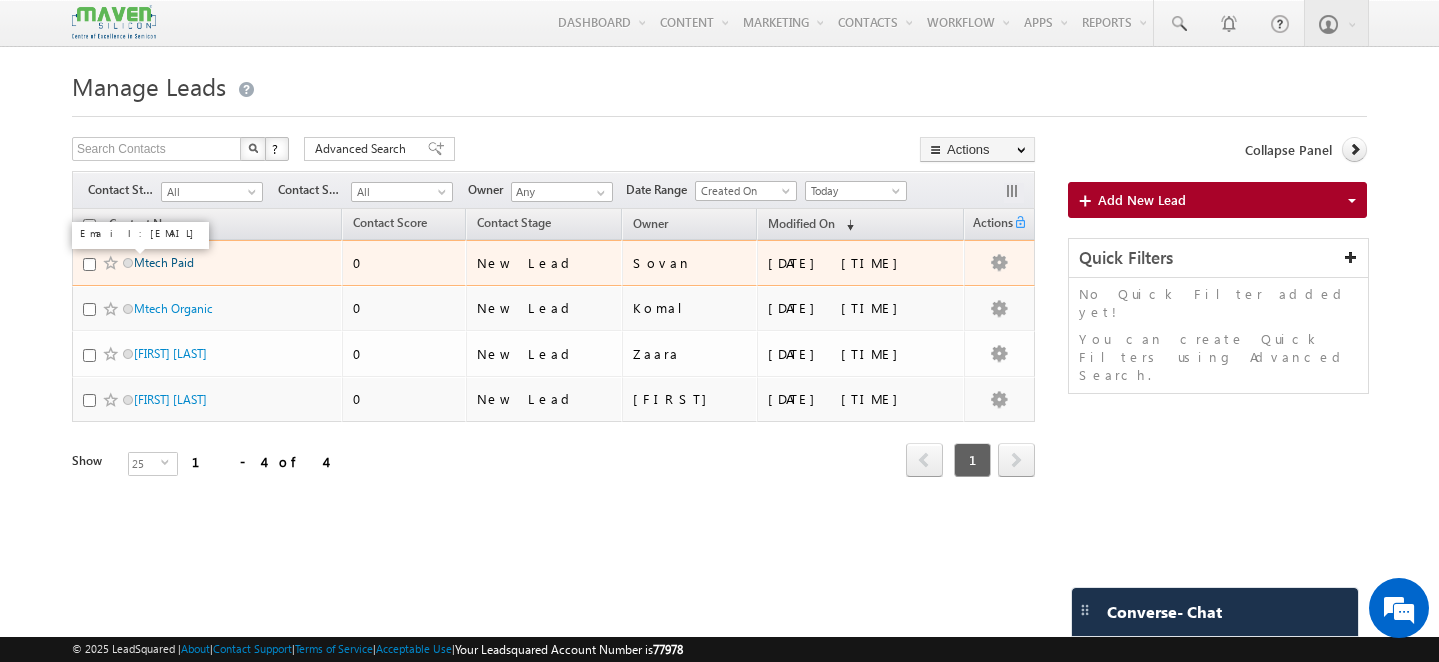 click on "Mtech Paid" at bounding box center [164, 262] 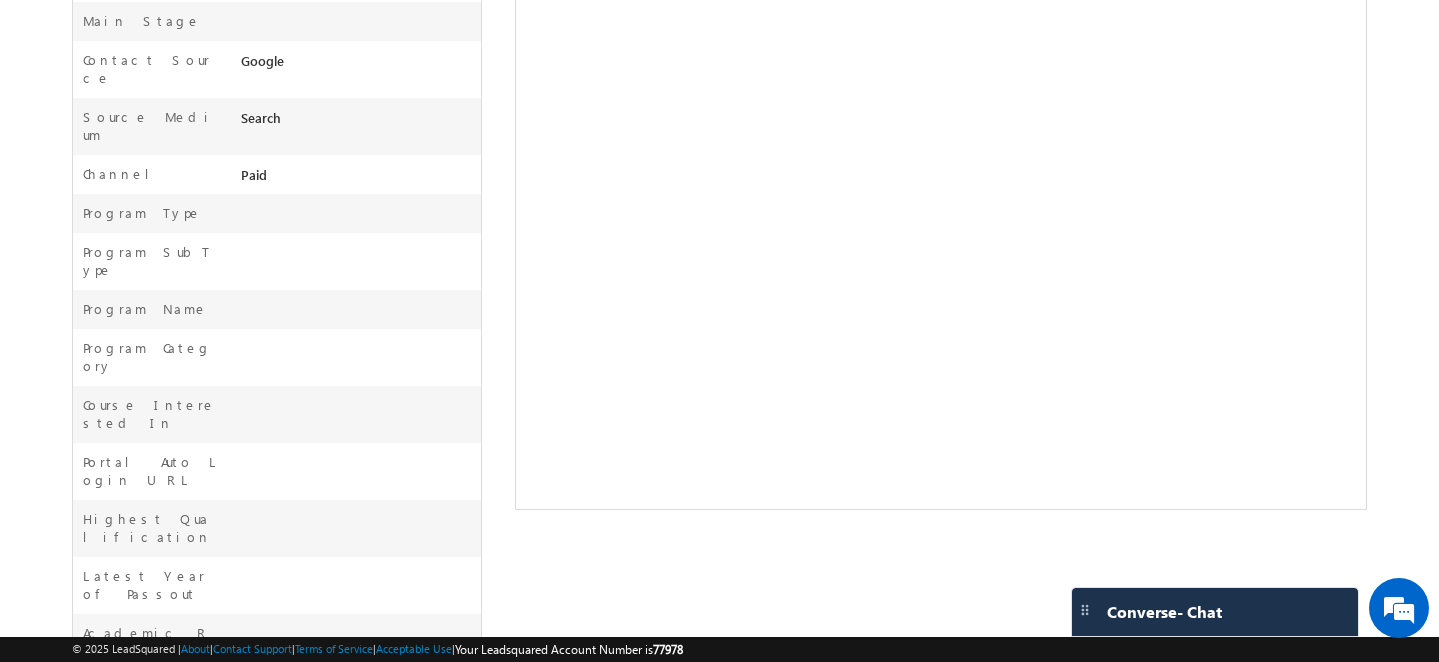 scroll, scrollTop: 523, scrollLeft: 0, axis: vertical 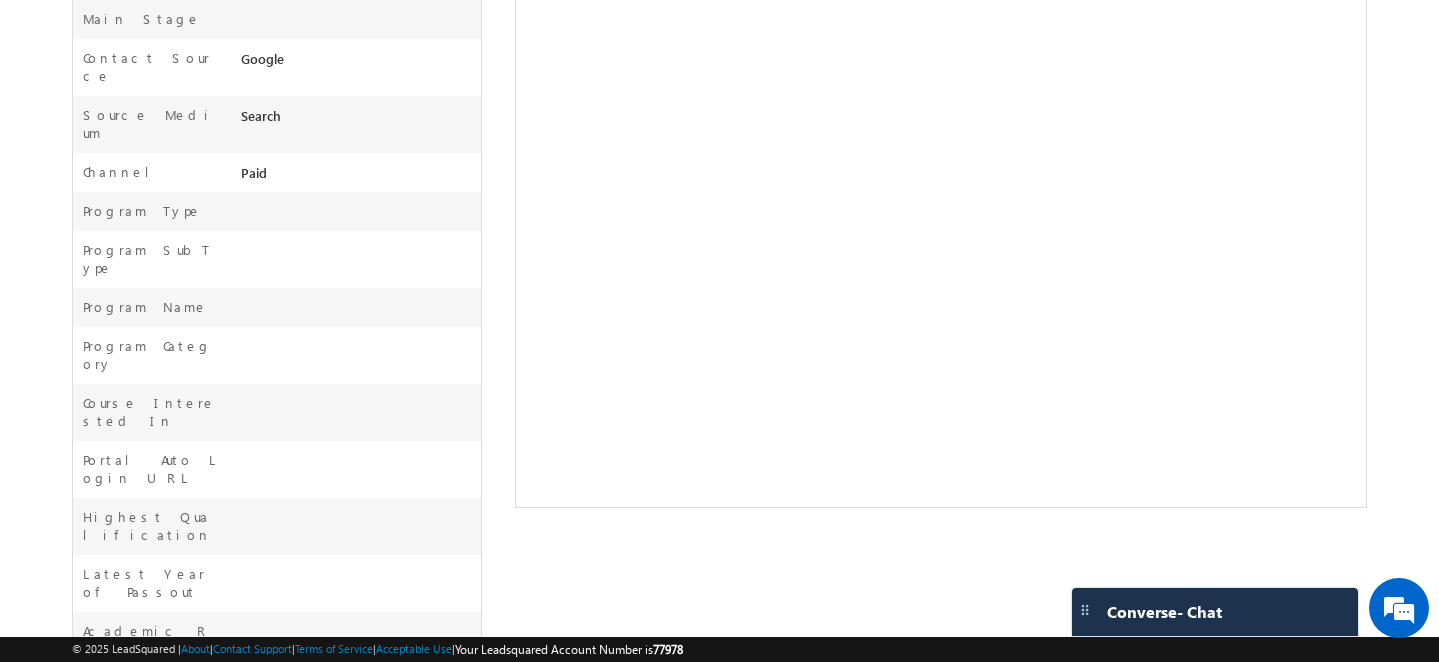 click on "Highest Qualification" at bounding box center (152, 526) 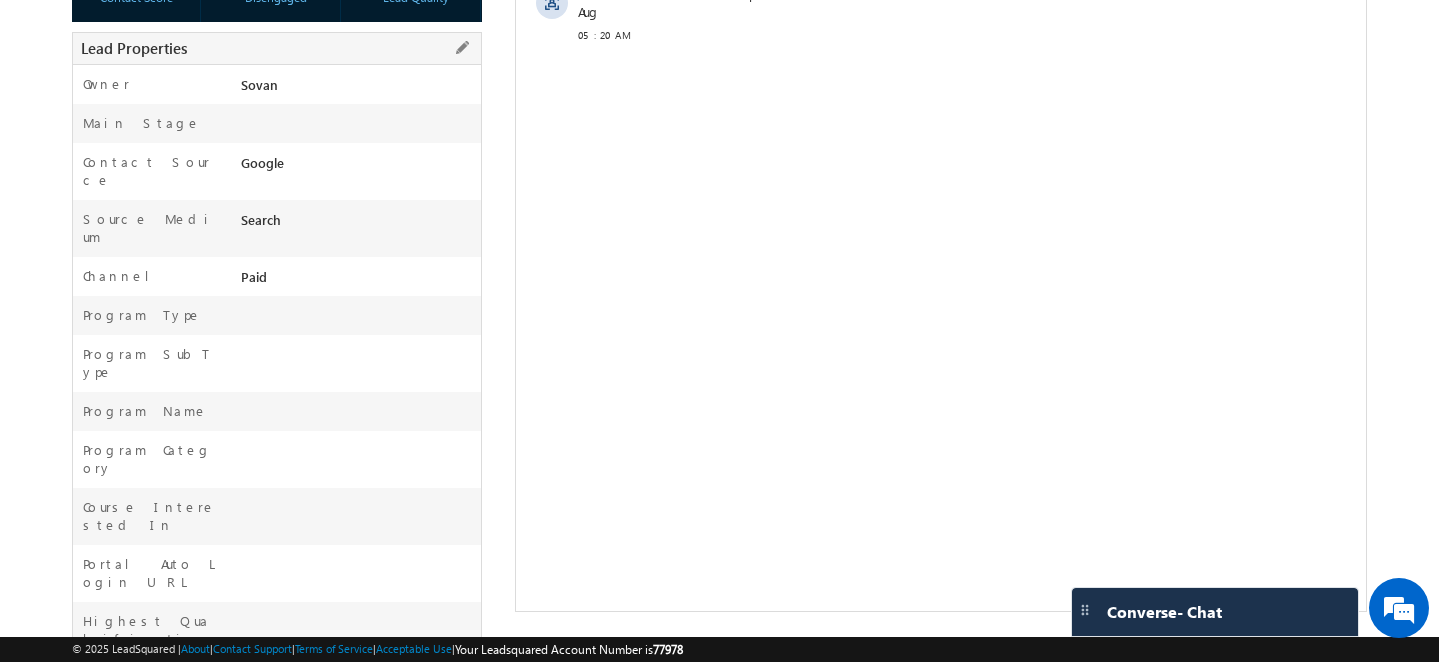 scroll, scrollTop: 378, scrollLeft: 0, axis: vertical 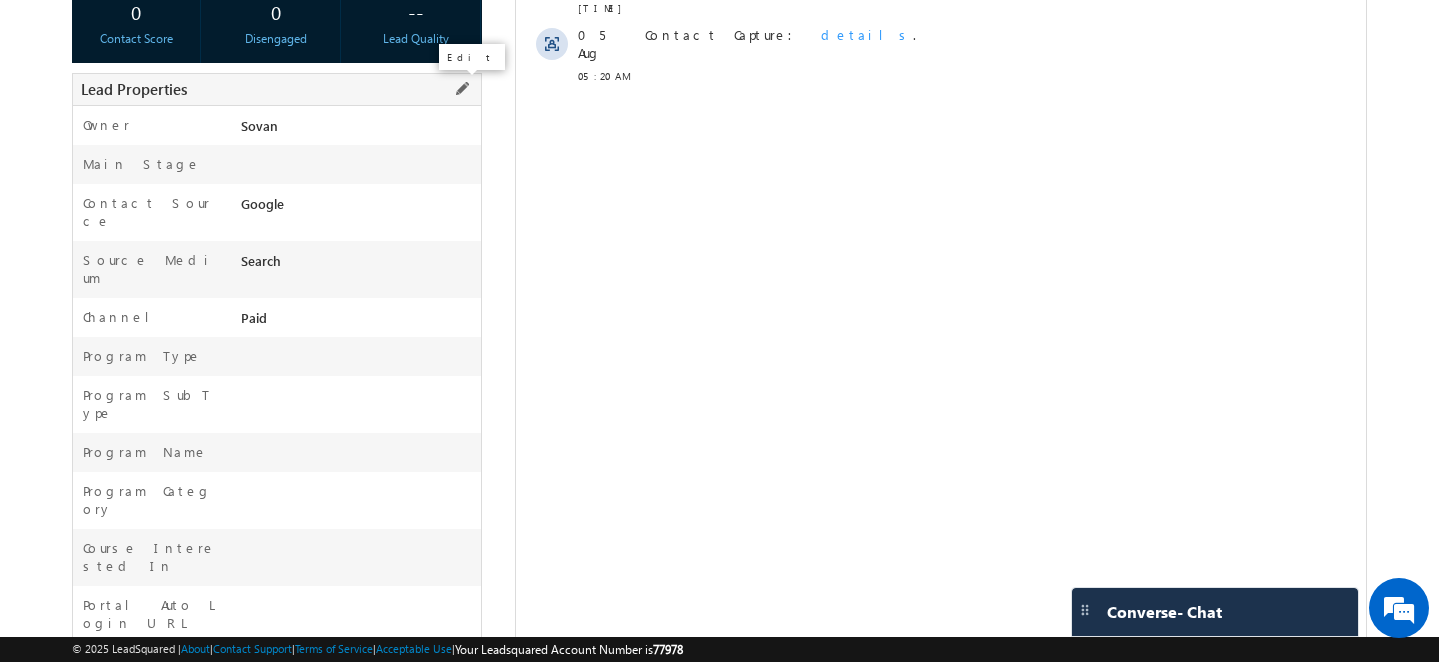 click at bounding box center [462, 89] 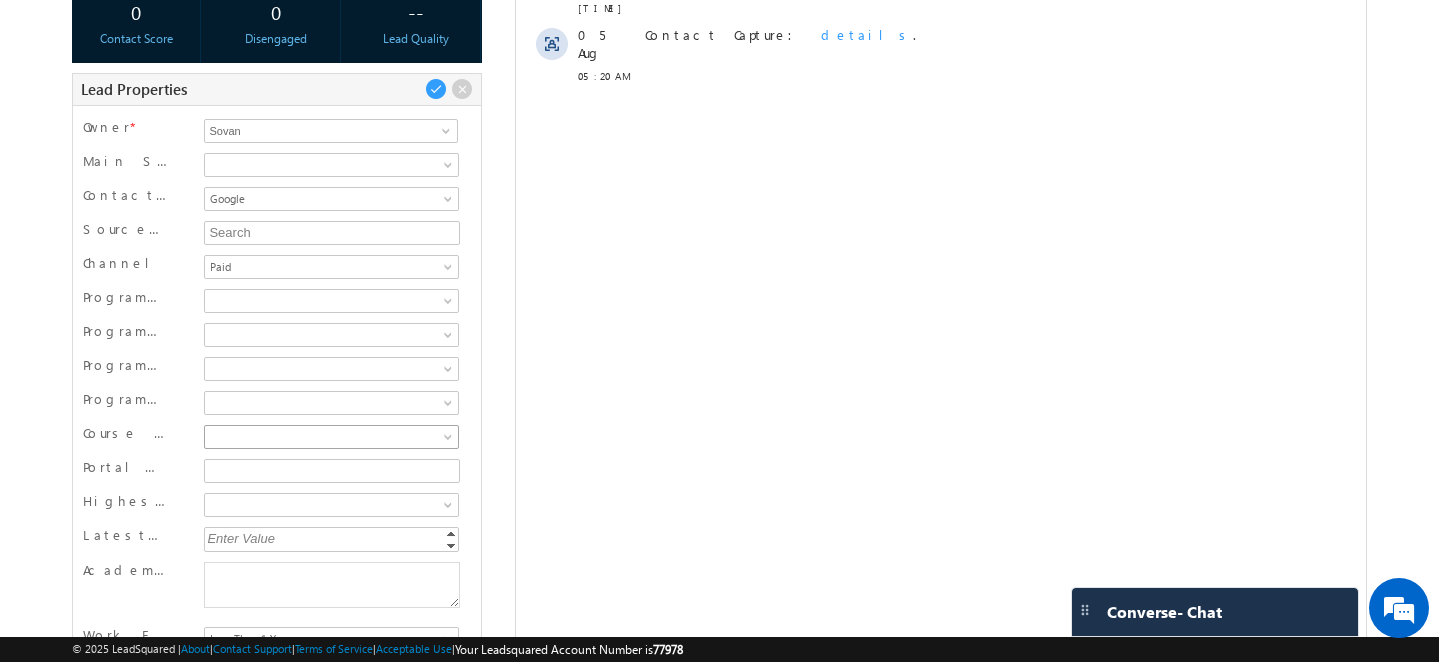 scroll, scrollTop: 0, scrollLeft: 0, axis: both 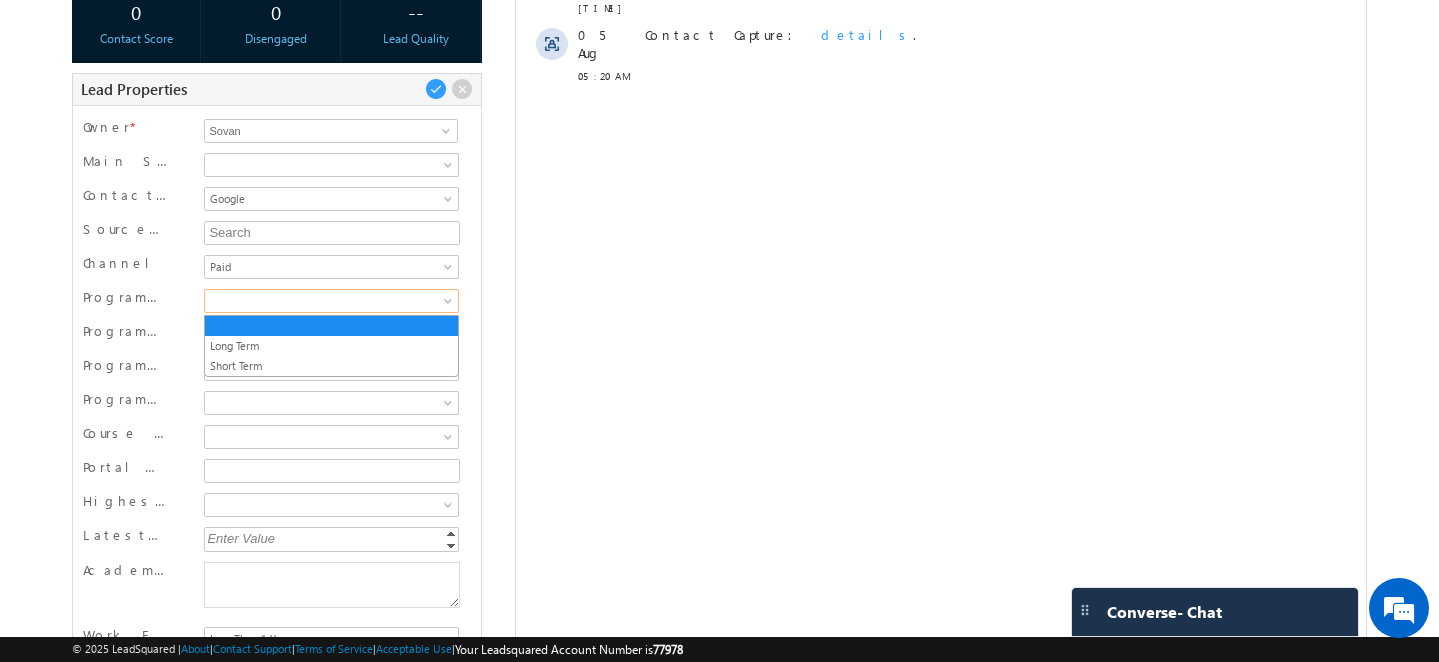 click at bounding box center [328, 301] 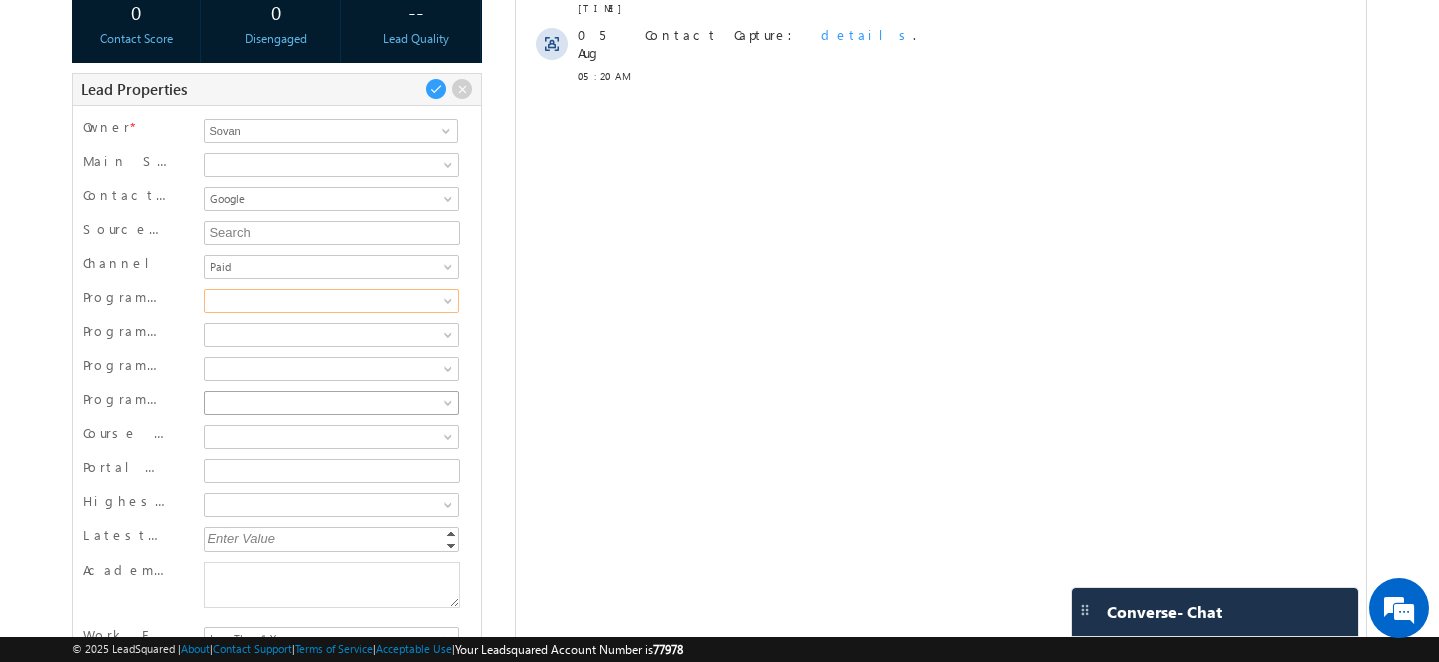 click at bounding box center (328, 403) 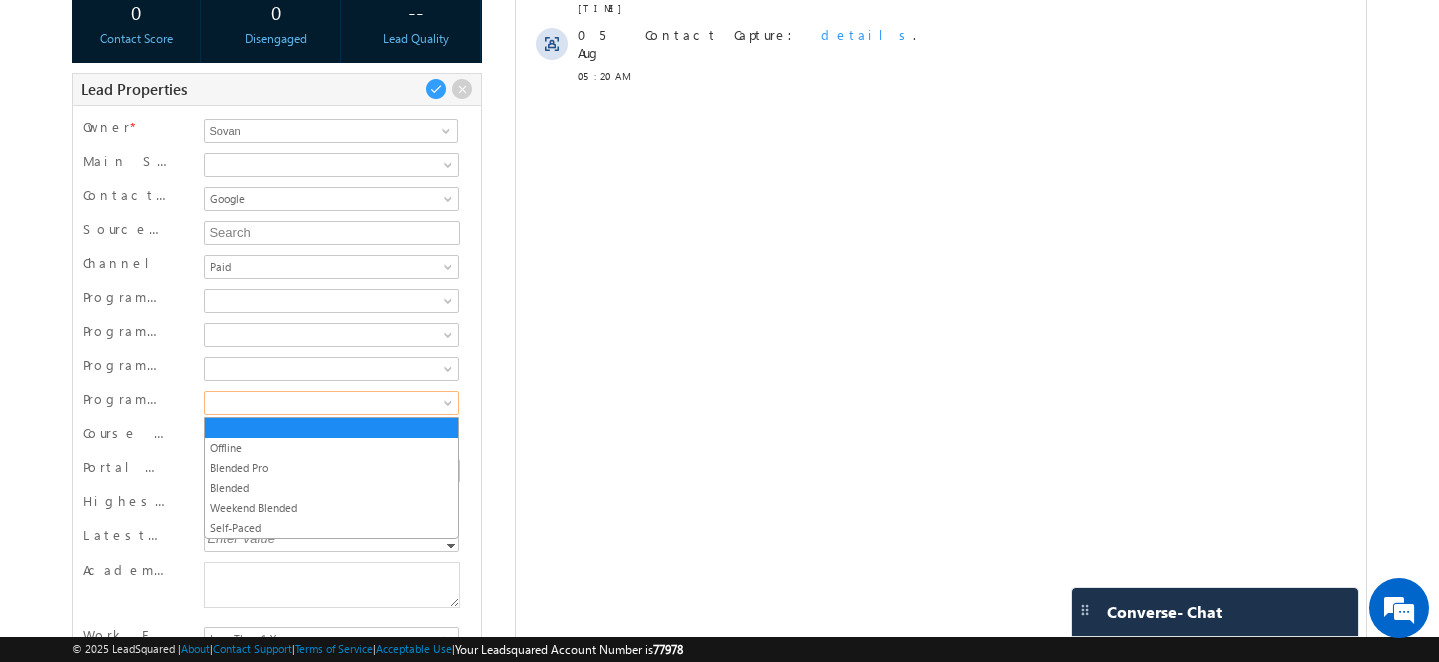 click at bounding box center (328, 403) 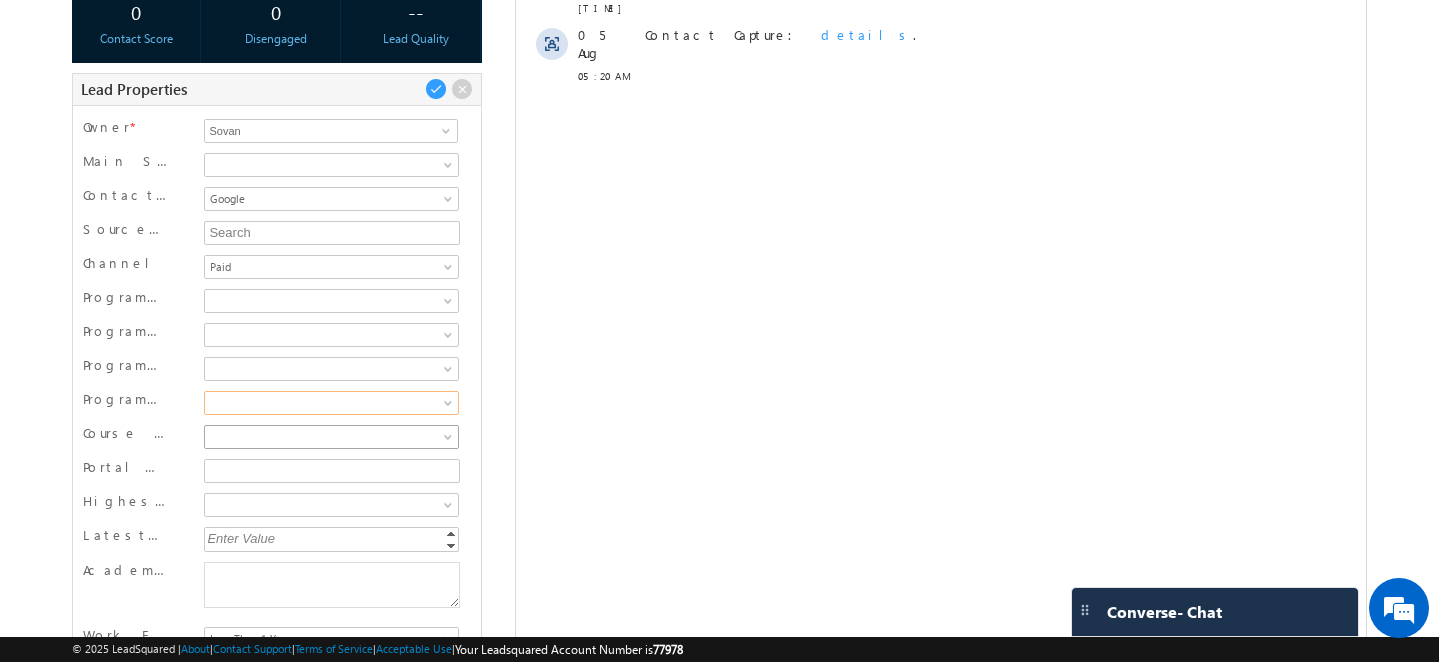 click at bounding box center (328, 437) 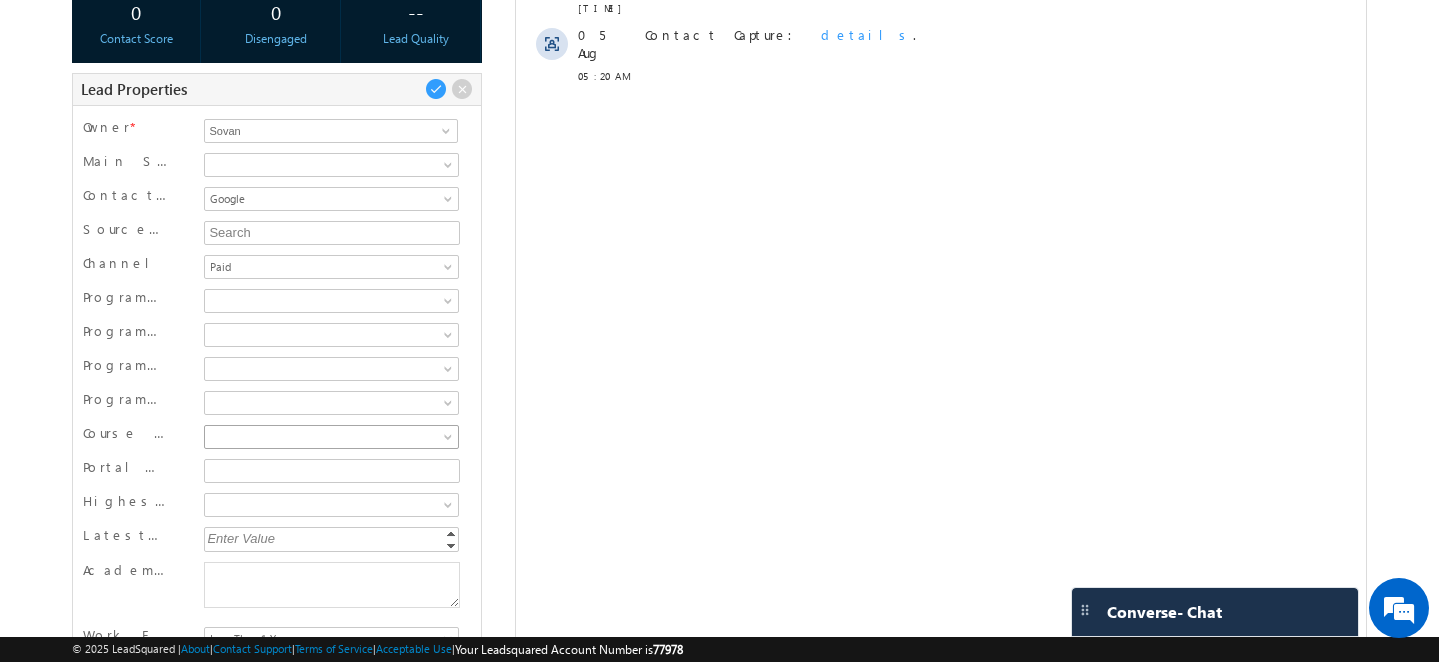 click at bounding box center (328, 437) 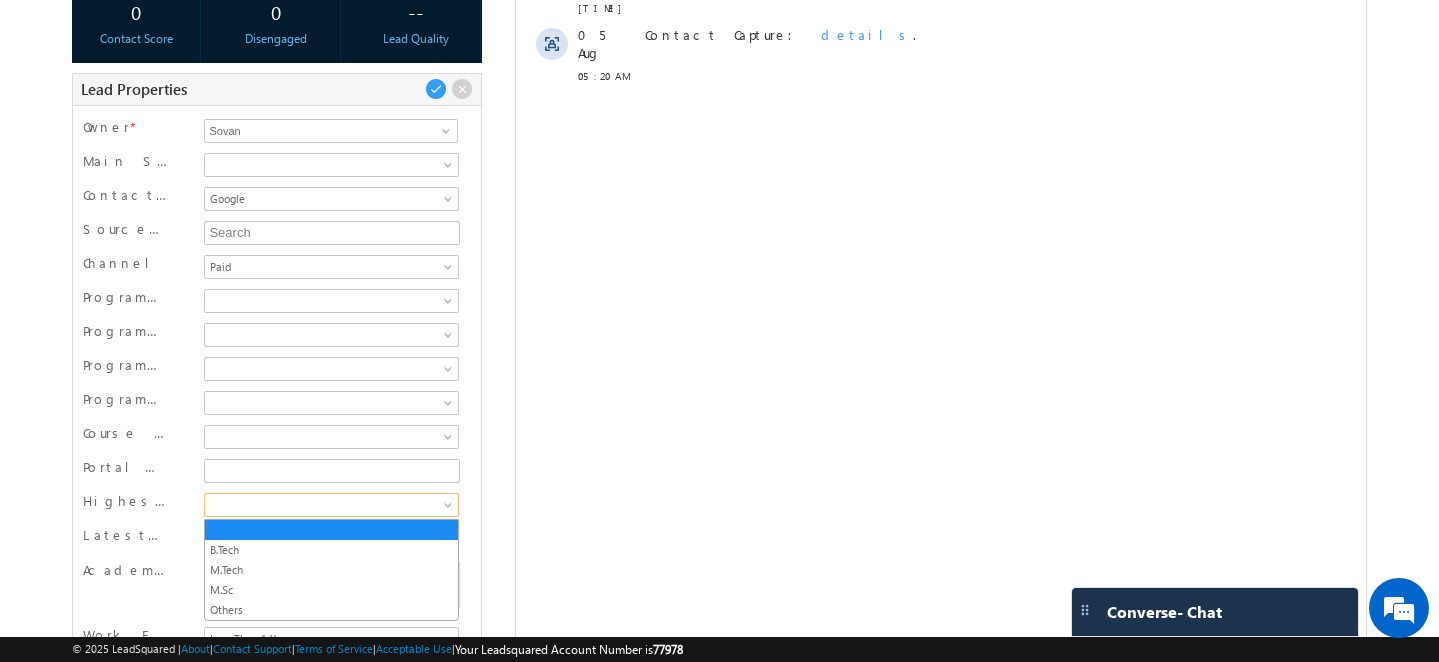 click at bounding box center (328, 505) 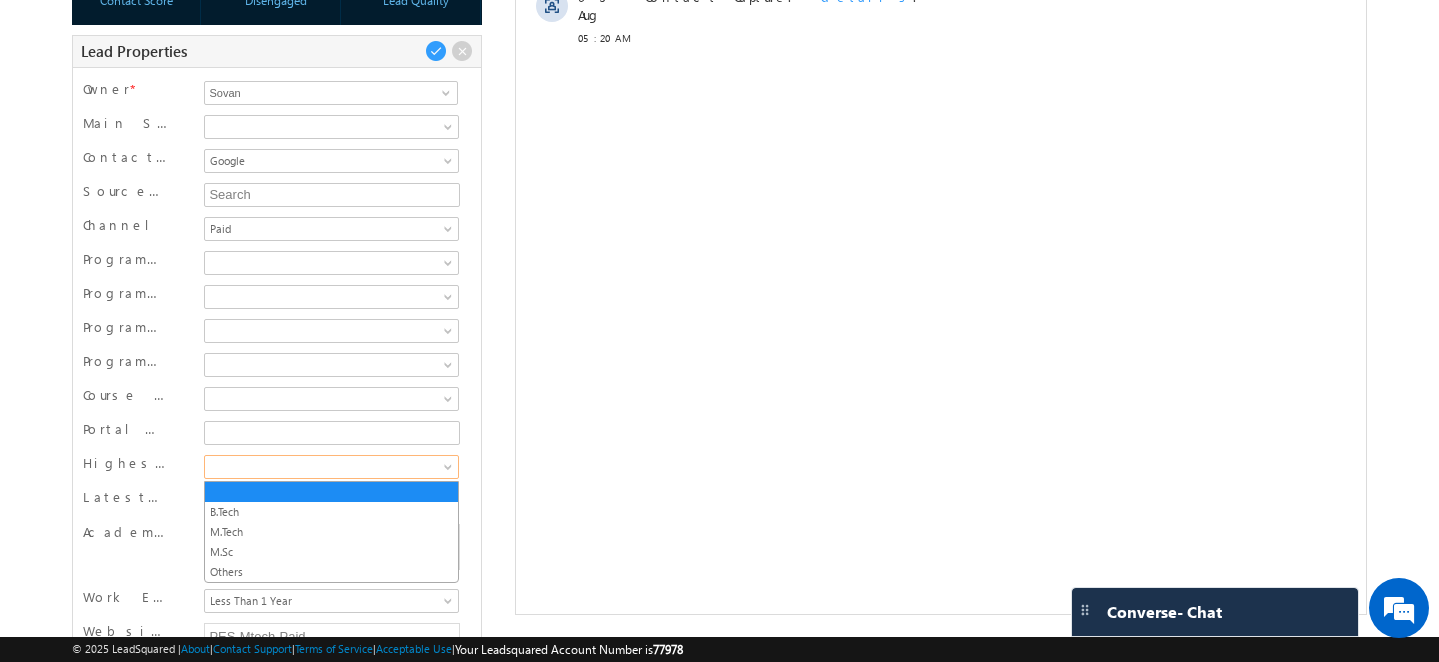 scroll, scrollTop: 424, scrollLeft: 0, axis: vertical 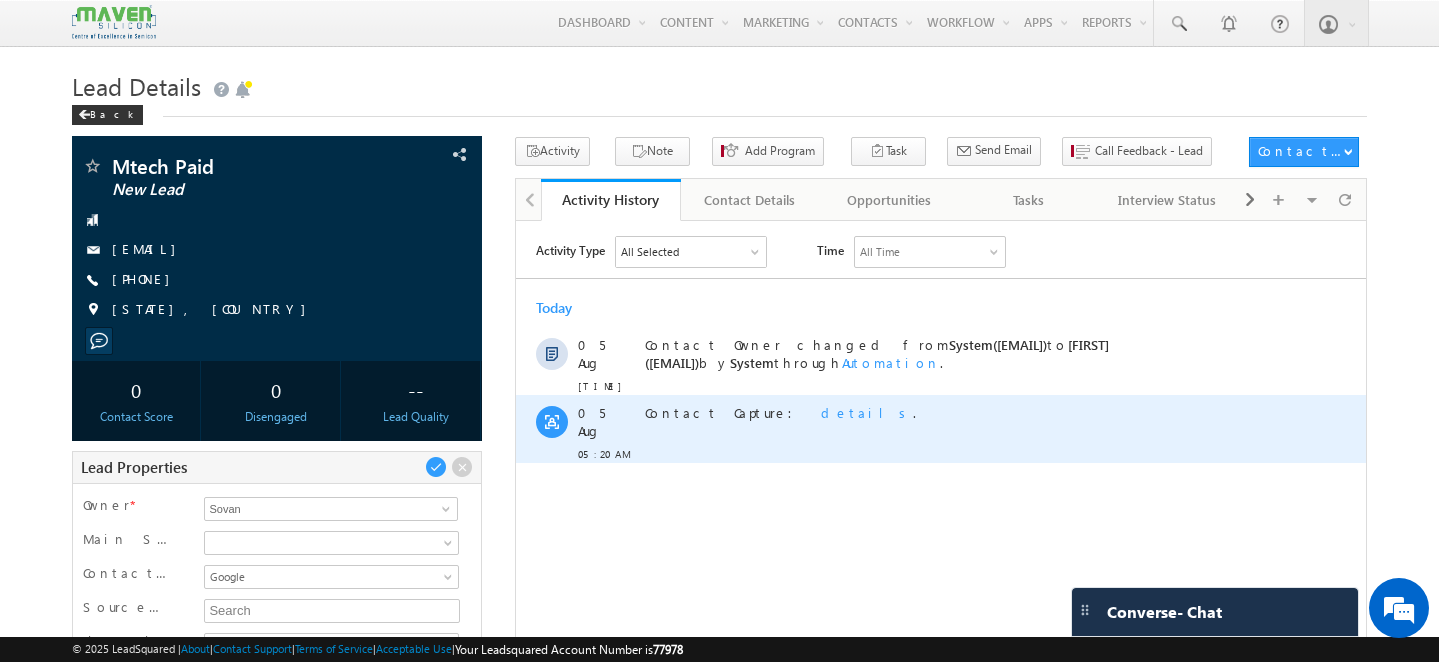 click on "details" at bounding box center (866, 411) 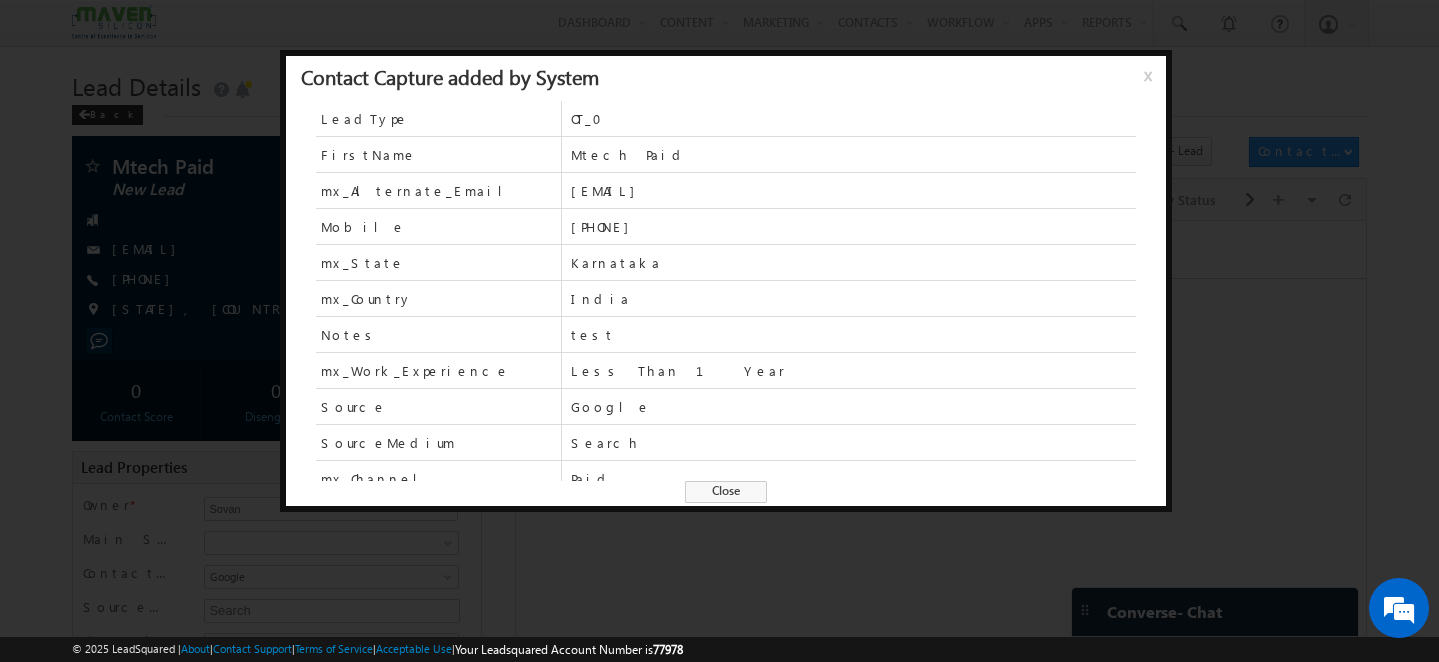 scroll, scrollTop: 87, scrollLeft: 0, axis: vertical 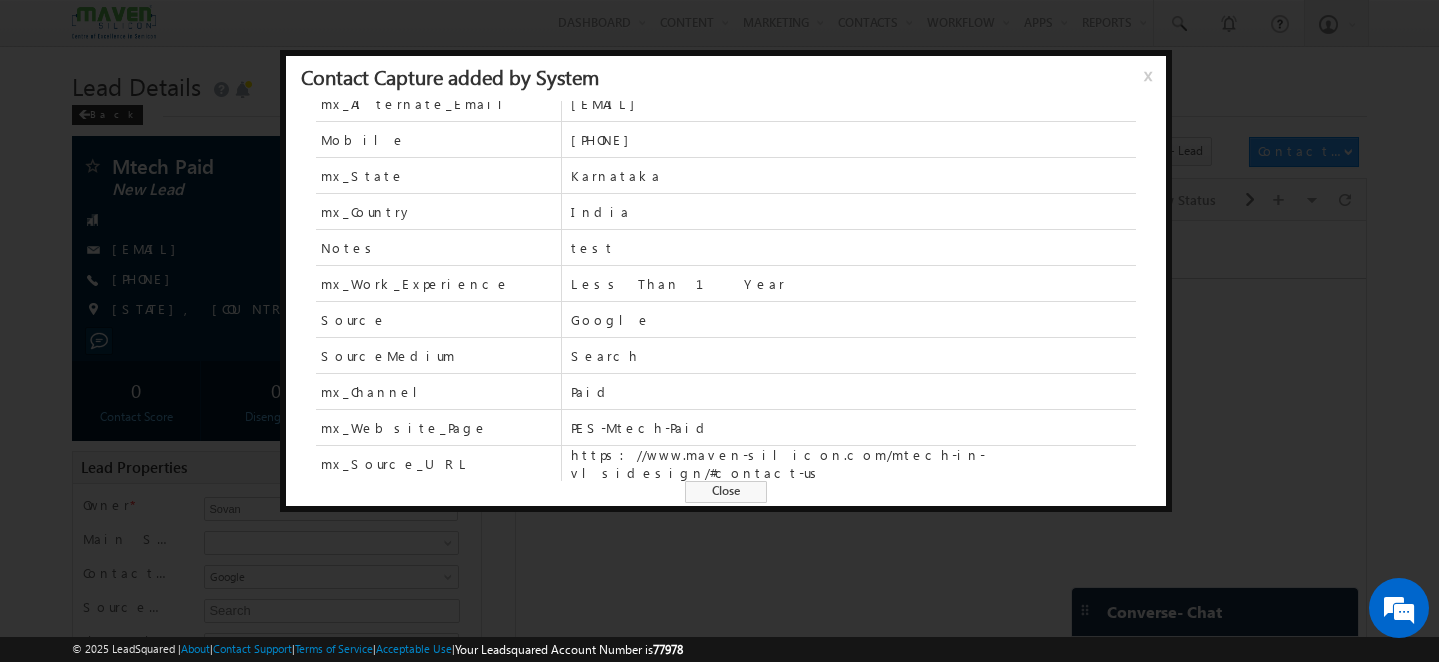 drag, startPoint x: 726, startPoint y: 485, endPoint x: 211, endPoint y: 262, distance: 561.20764 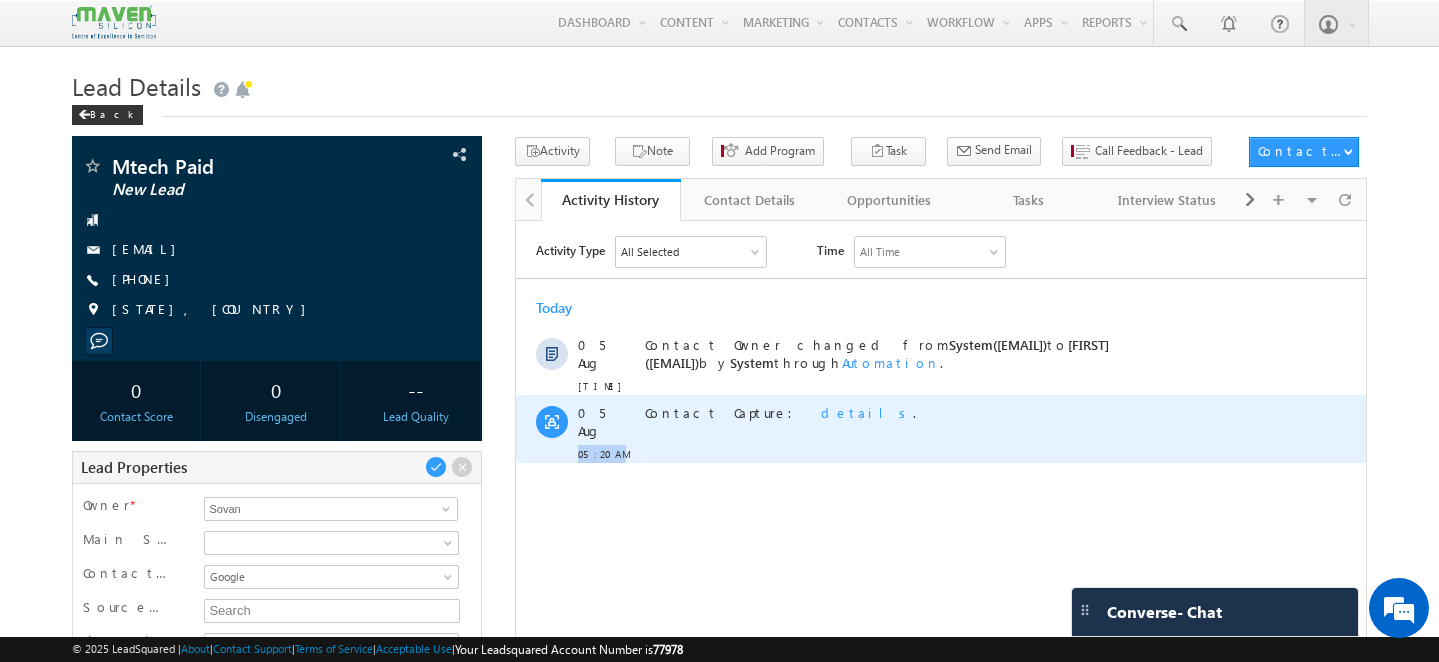 drag, startPoint x: 577, startPoint y: 428, endPoint x: 632, endPoint y: 428, distance: 55 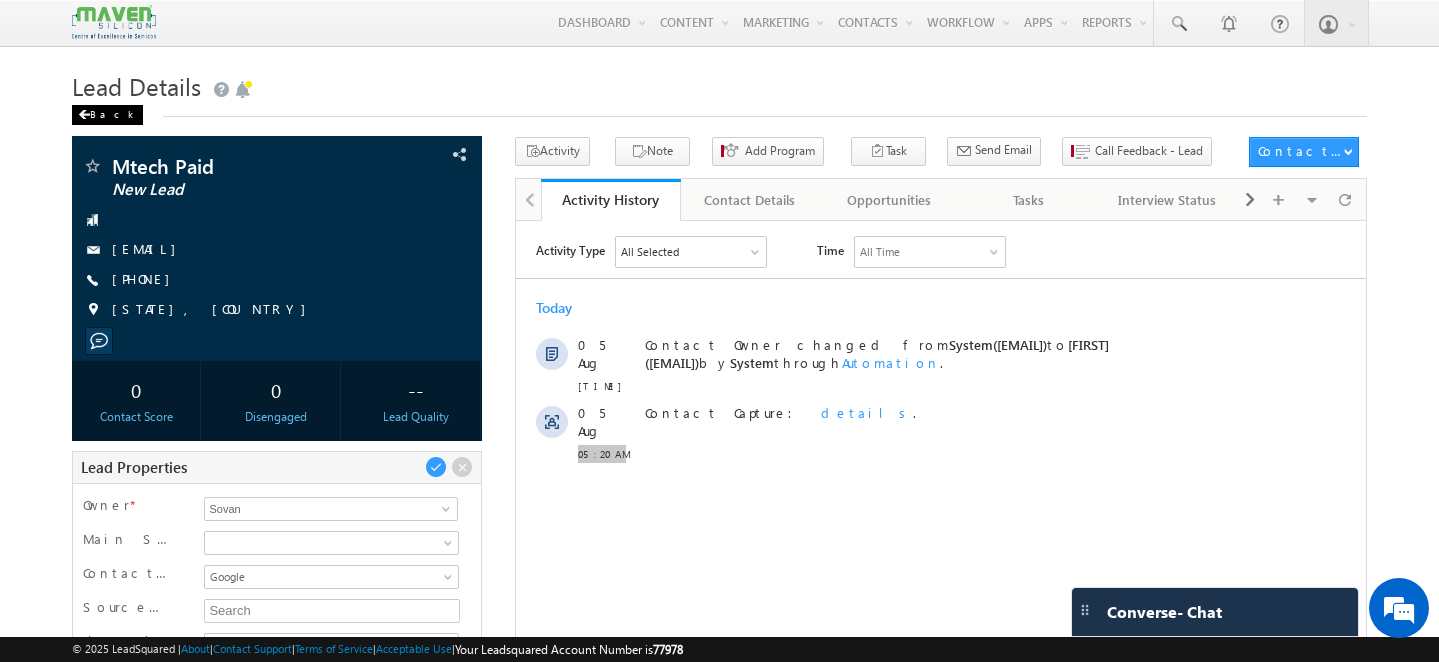 click on "Back" at bounding box center (107, 115) 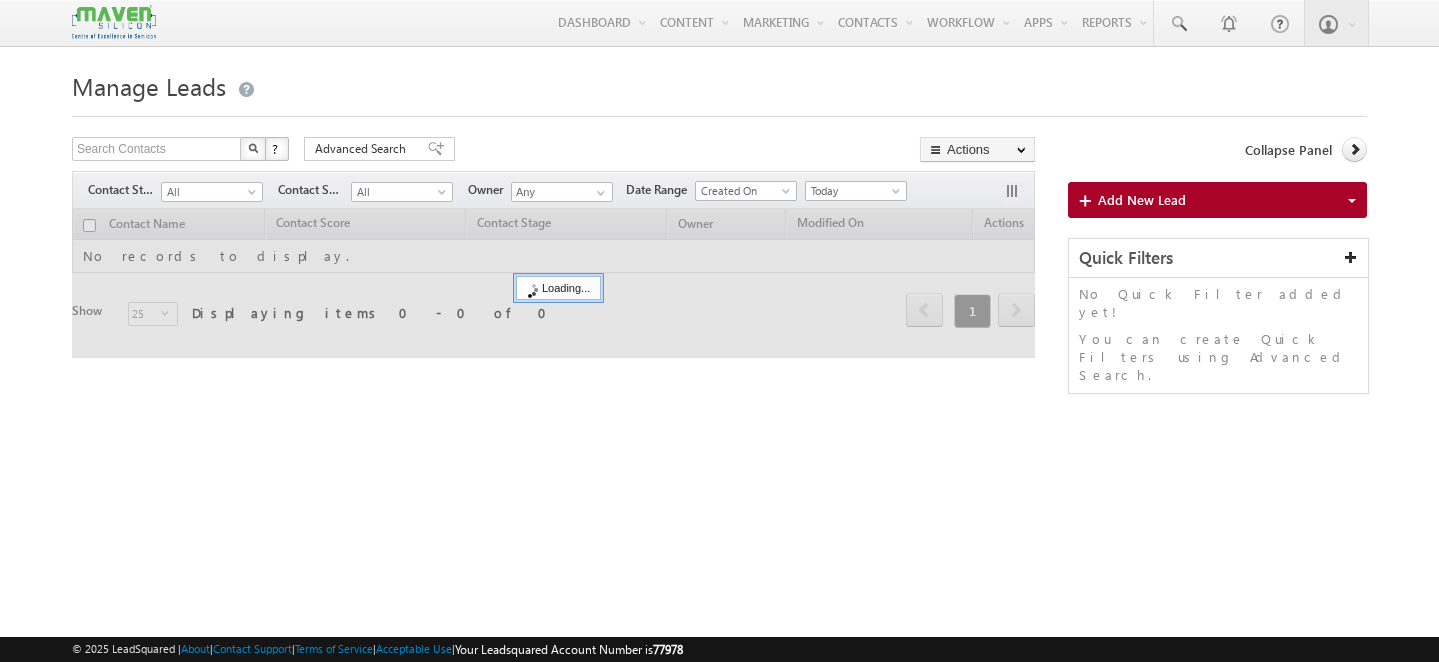 scroll, scrollTop: 0, scrollLeft: 0, axis: both 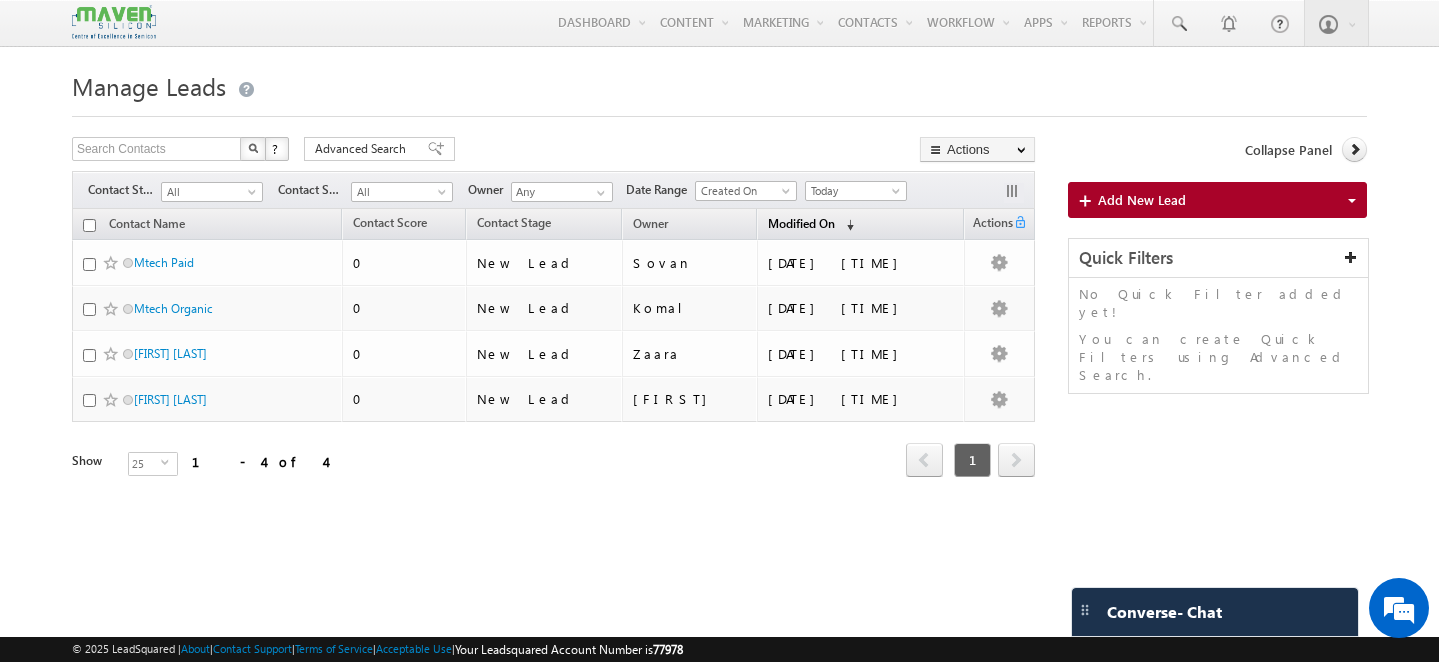click on "(sorted descending)" at bounding box center (846, 225) 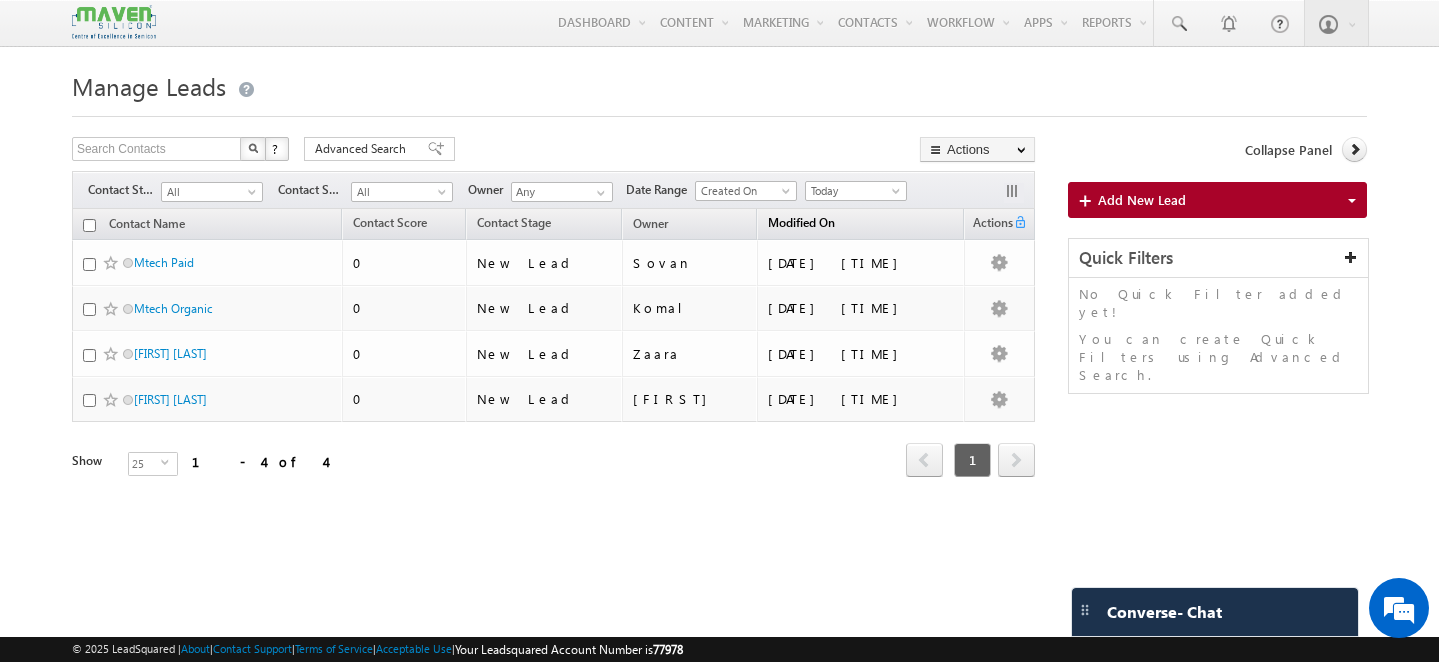 click on "Modified On
(sorted descending)" at bounding box center (801, 225) 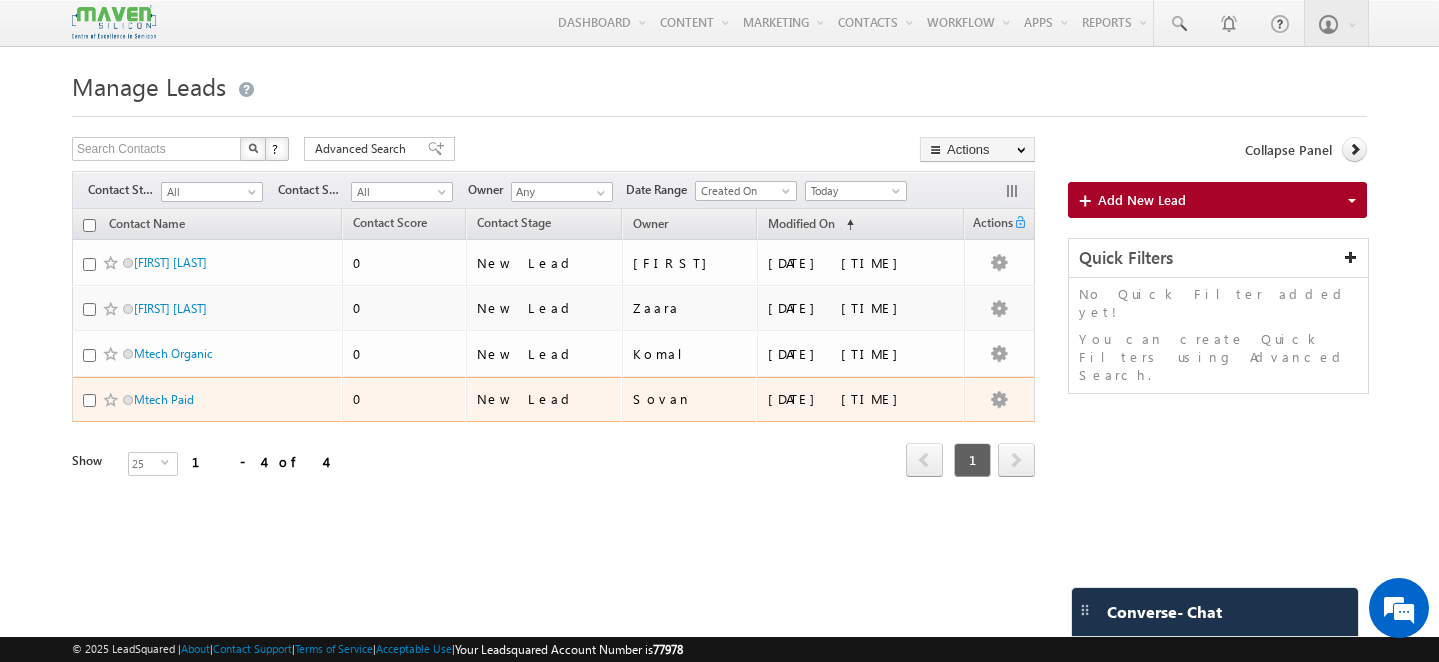 scroll, scrollTop: 0, scrollLeft: 0, axis: both 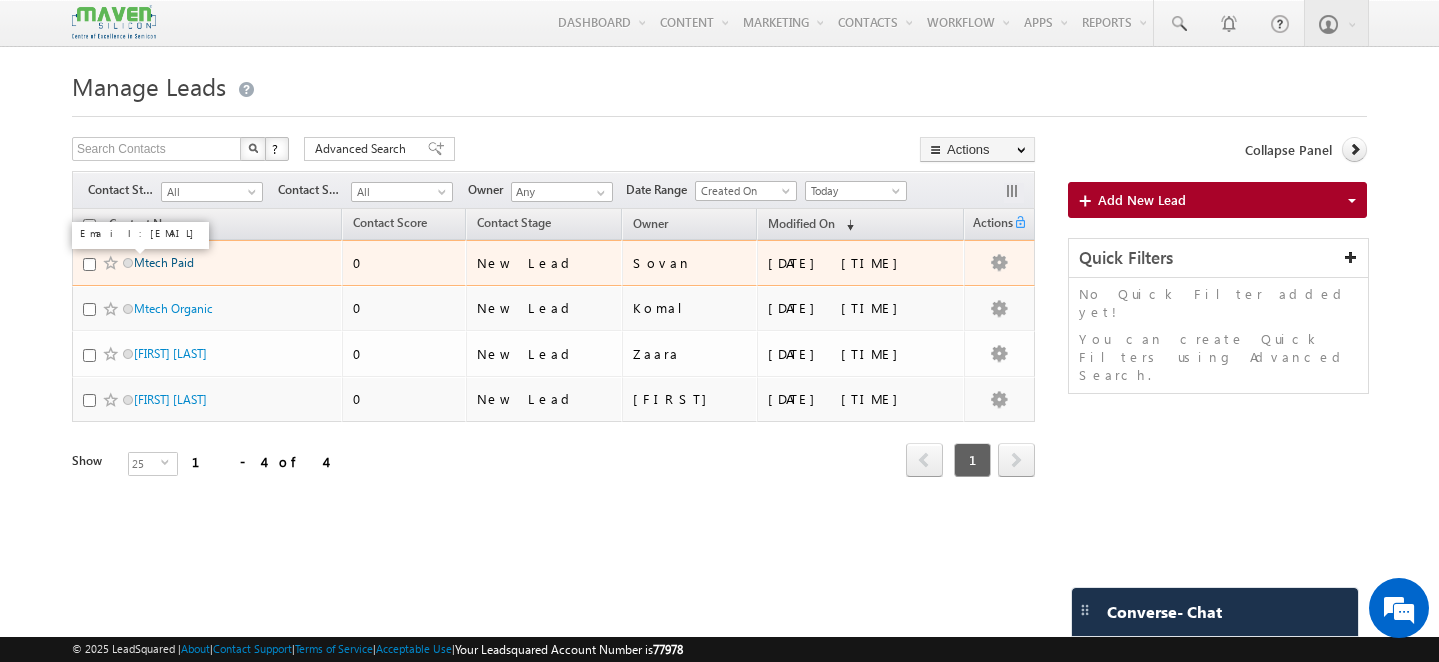 click on "Mtech Paid" at bounding box center [164, 262] 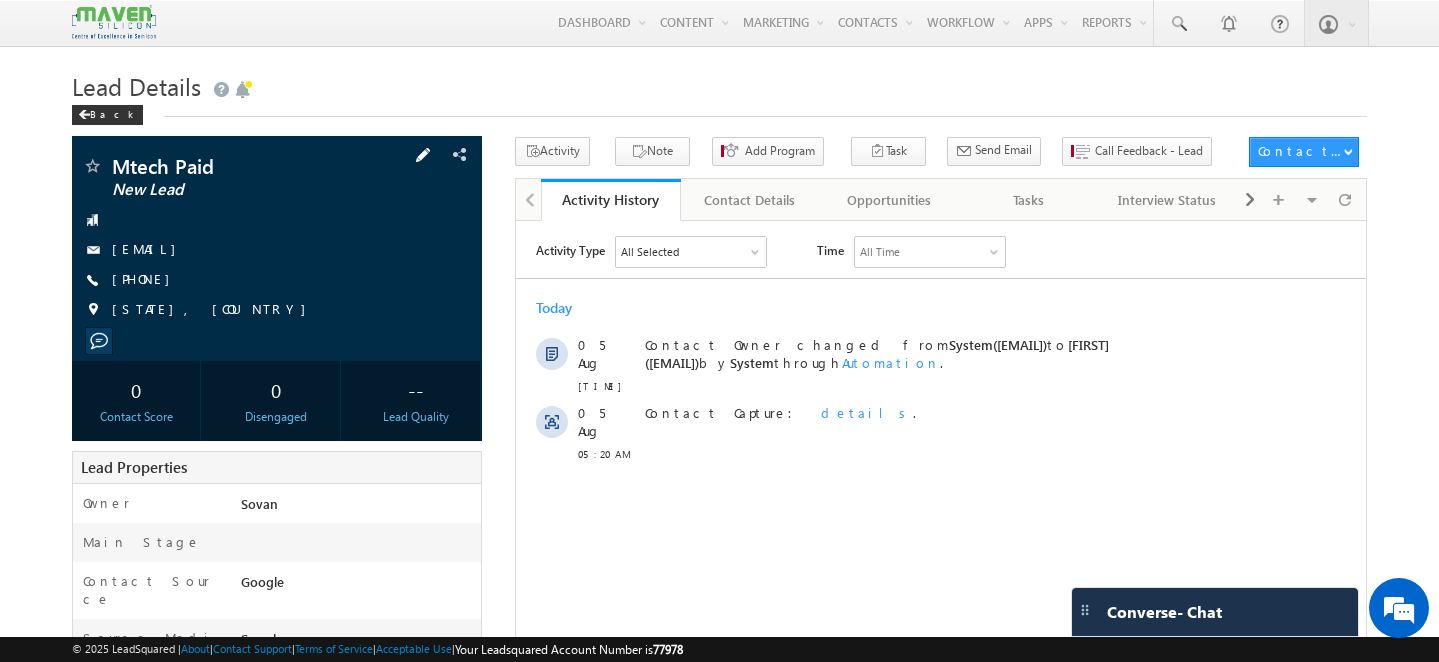 scroll, scrollTop: 0, scrollLeft: 0, axis: both 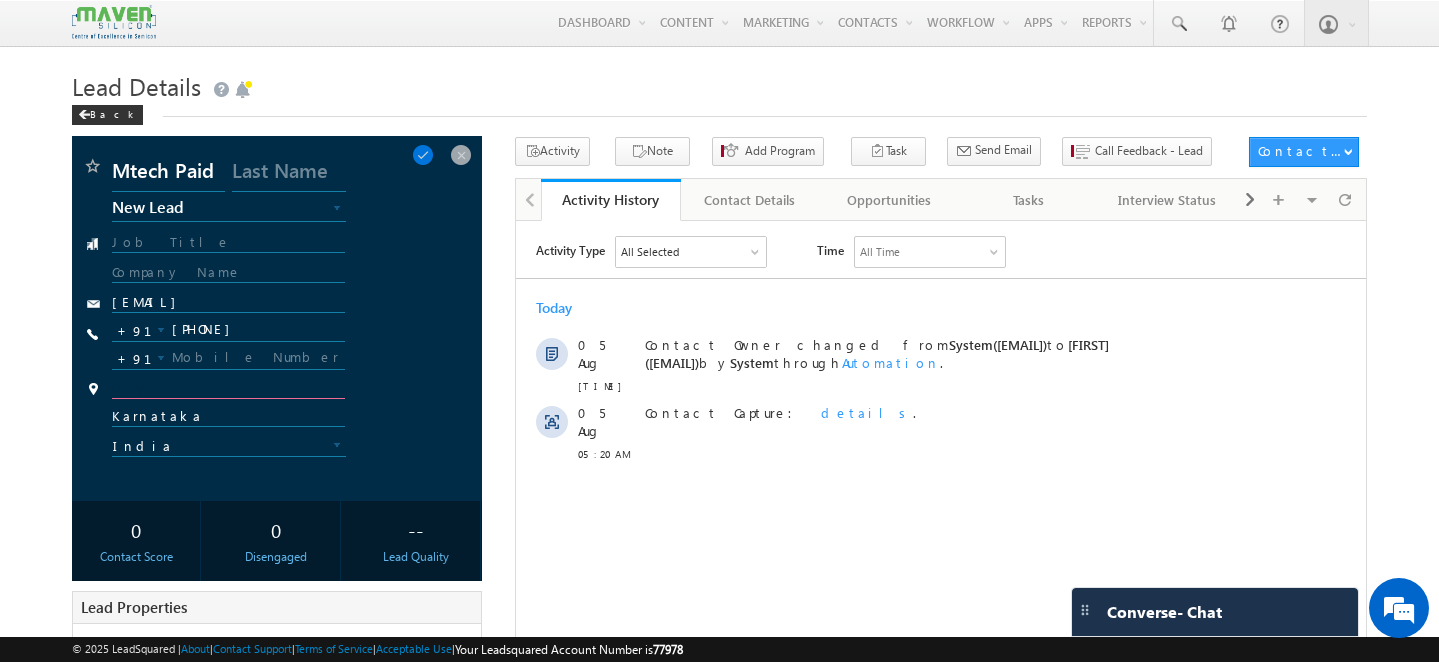 click on "City" at bounding box center (228, 389) 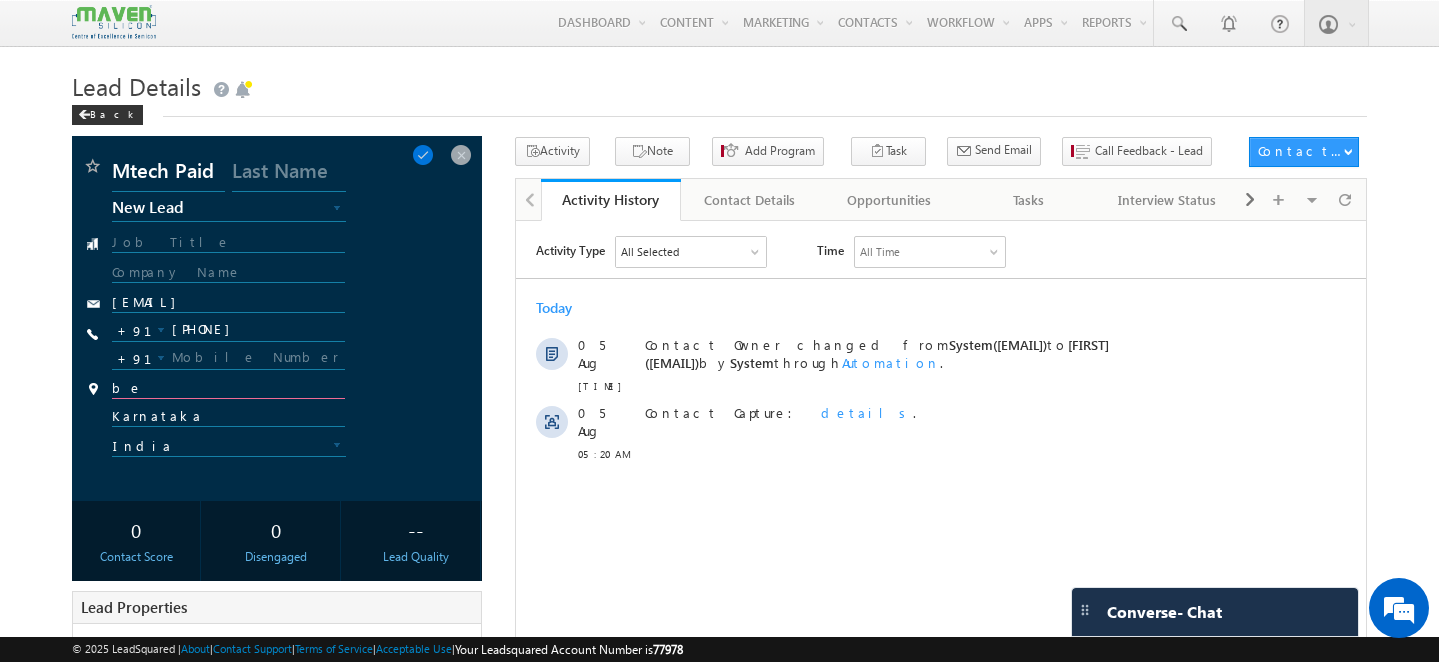 type on "b" 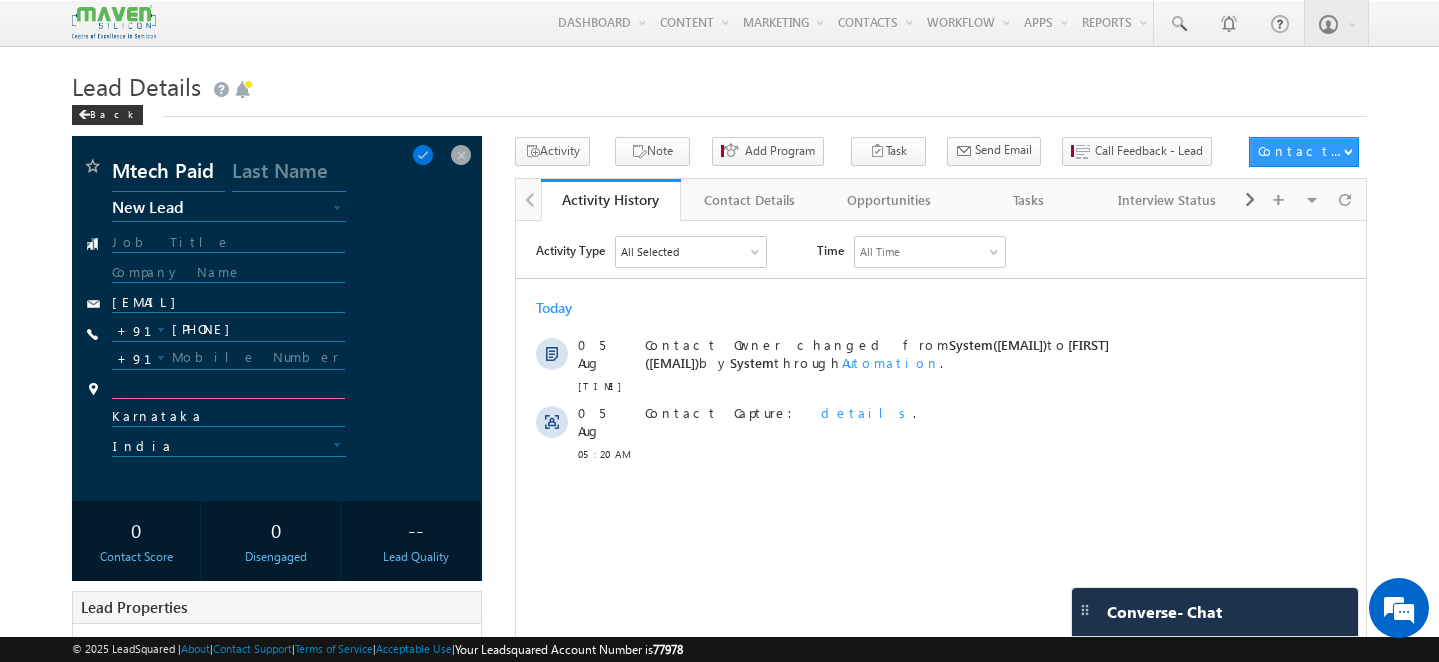 scroll, scrollTop: 0, scrollLeft: 0, axis: both 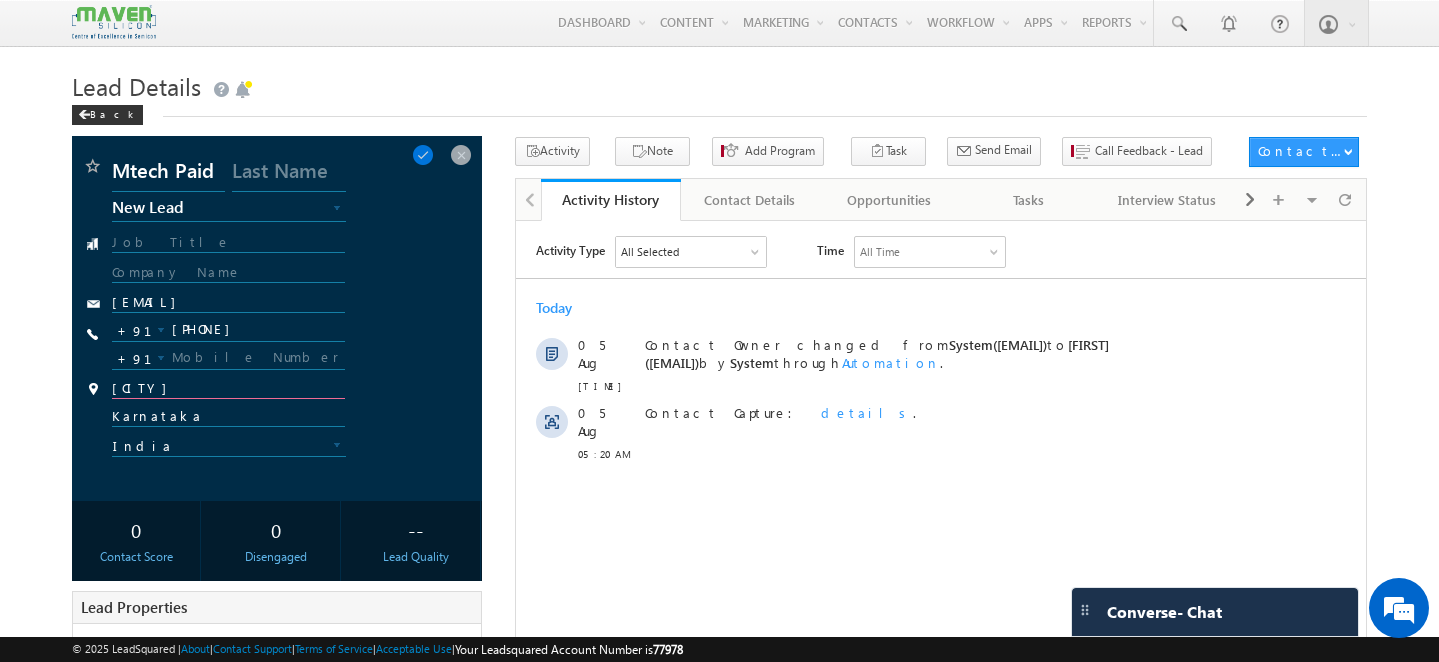 type on "[CITY]" 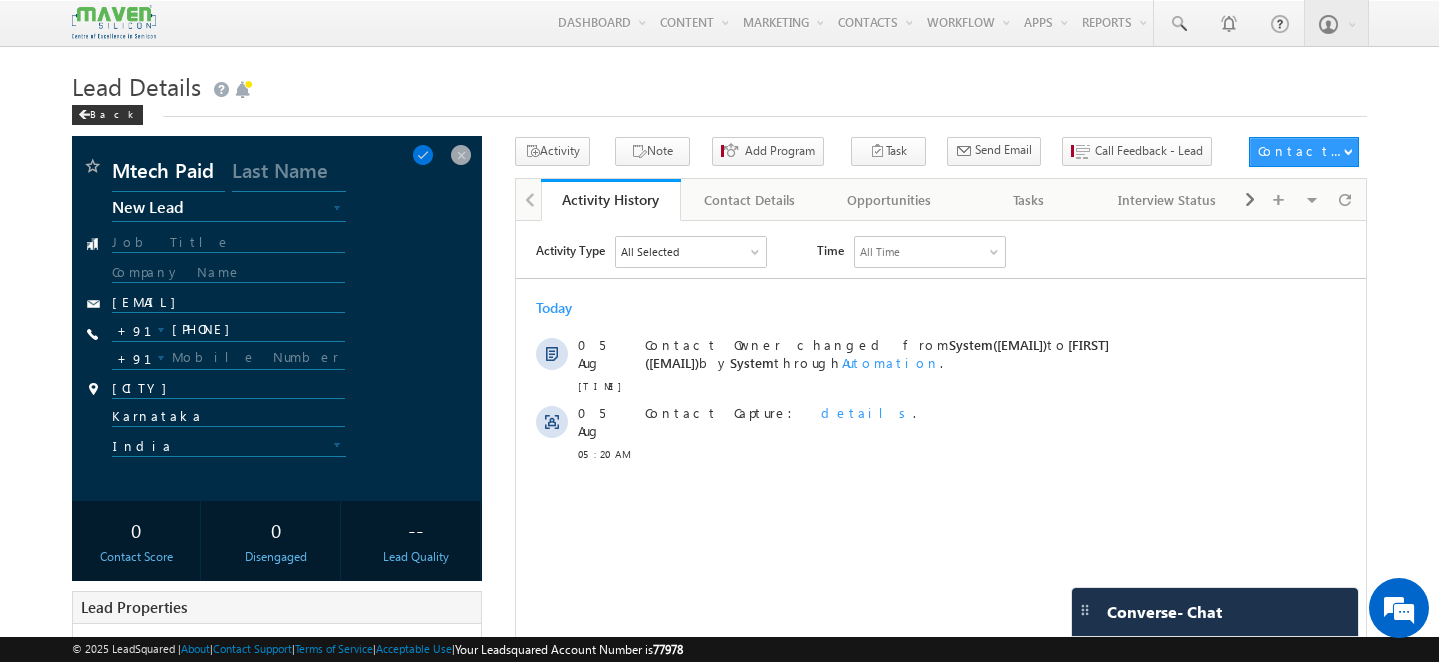 click on "[CITY]" at bounding box center (277, 394) 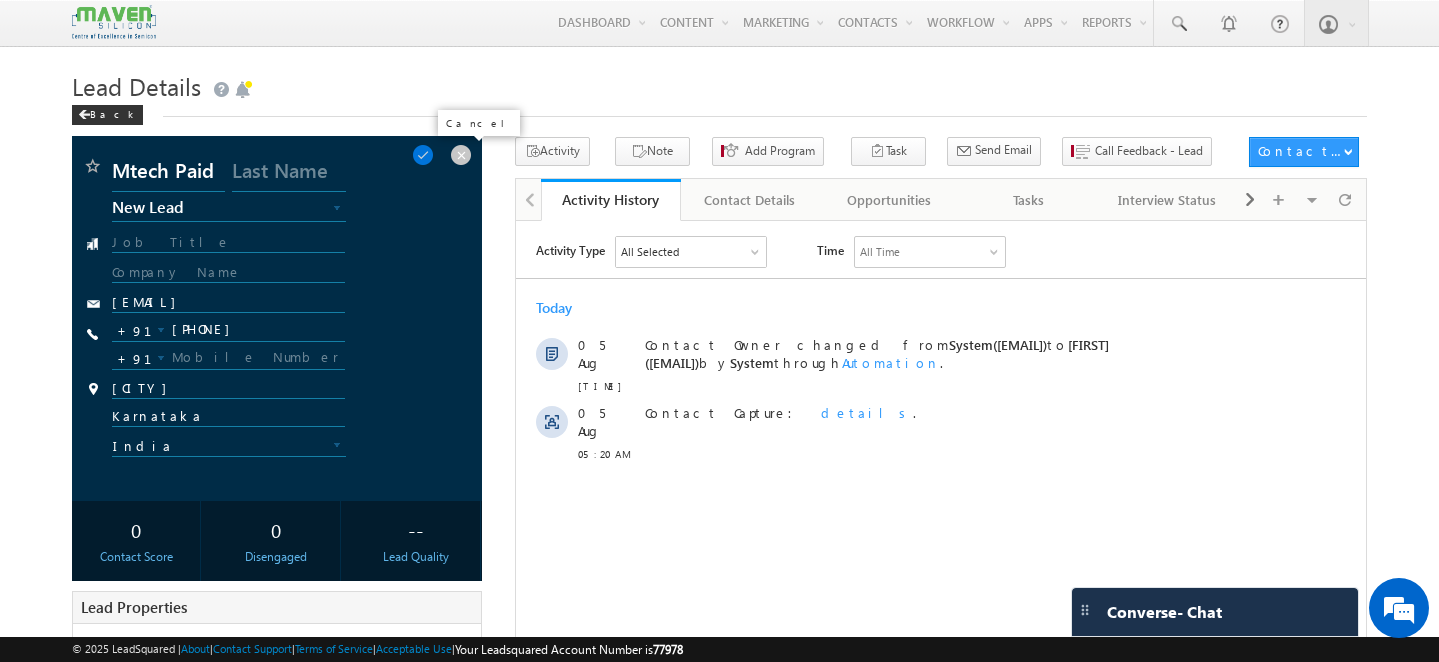 click at bounding box center [461, 155] 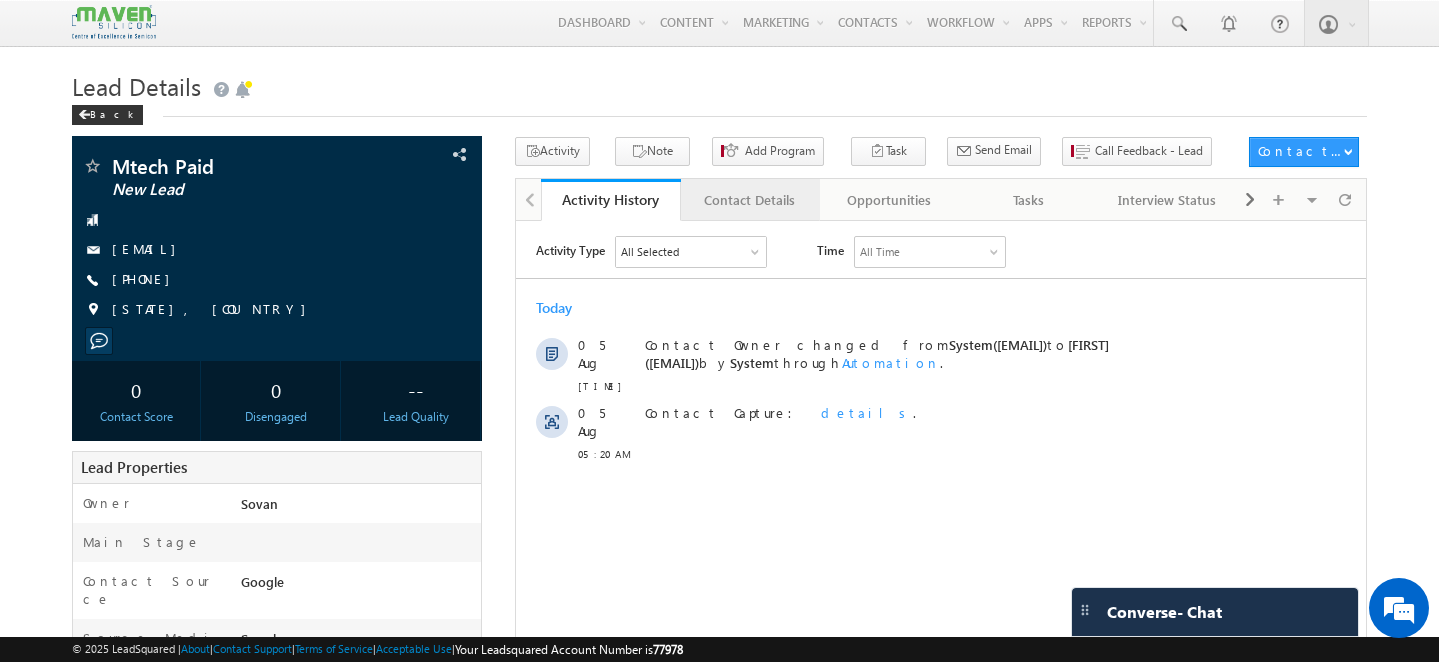 click on "Contact Details" at bounding box center [749, 200] 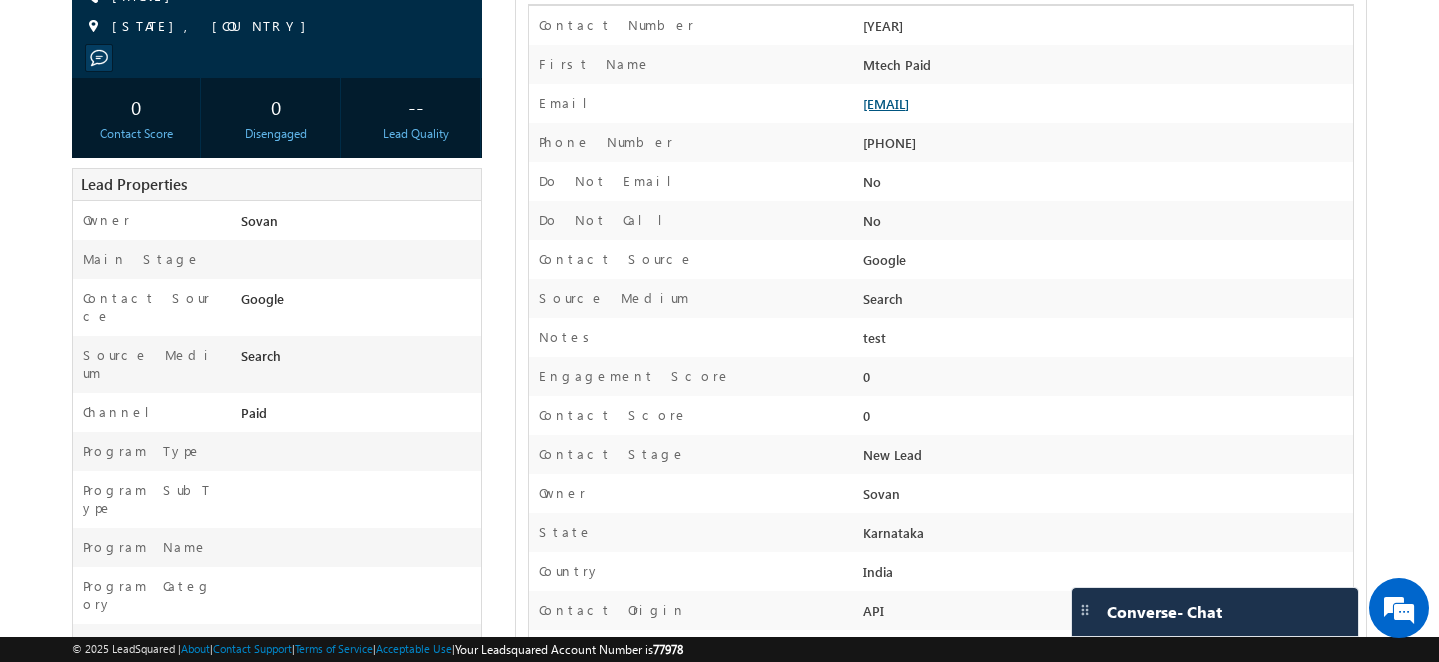 scroll, scrollTop: 0, scrollLeft: 0, axis: both 